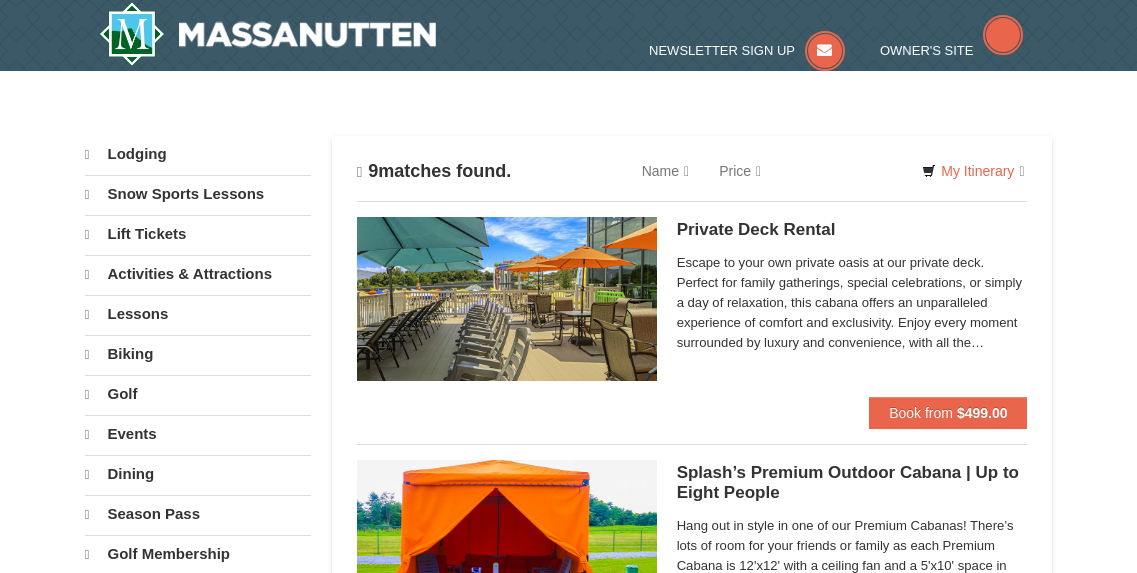 scroll, scrollTop: 0, scrollLeft: 0, axis: both 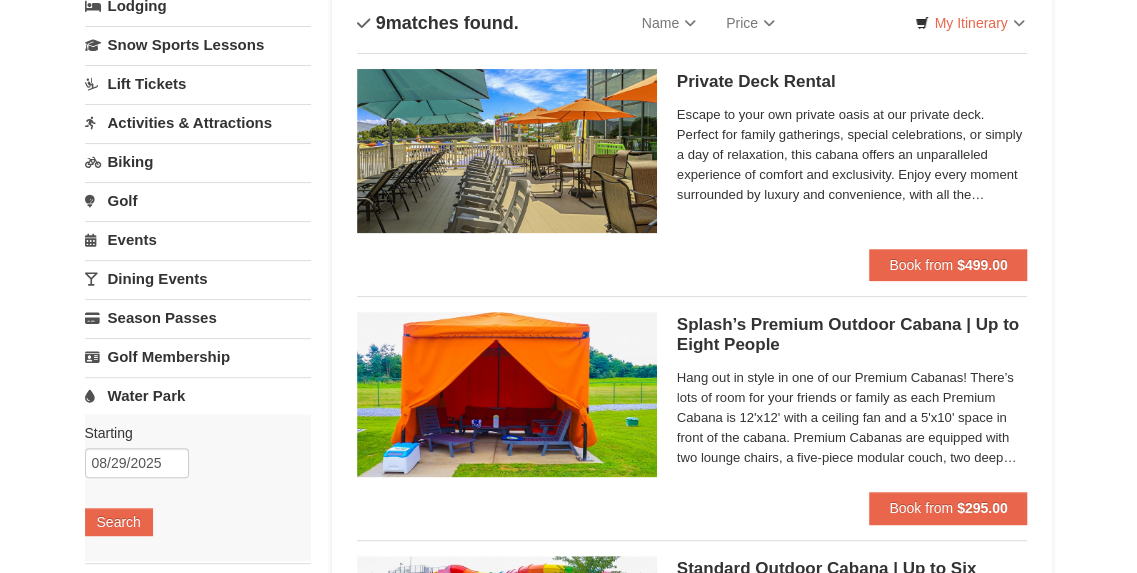click on "Water Park" at bounding box center (198, 395) 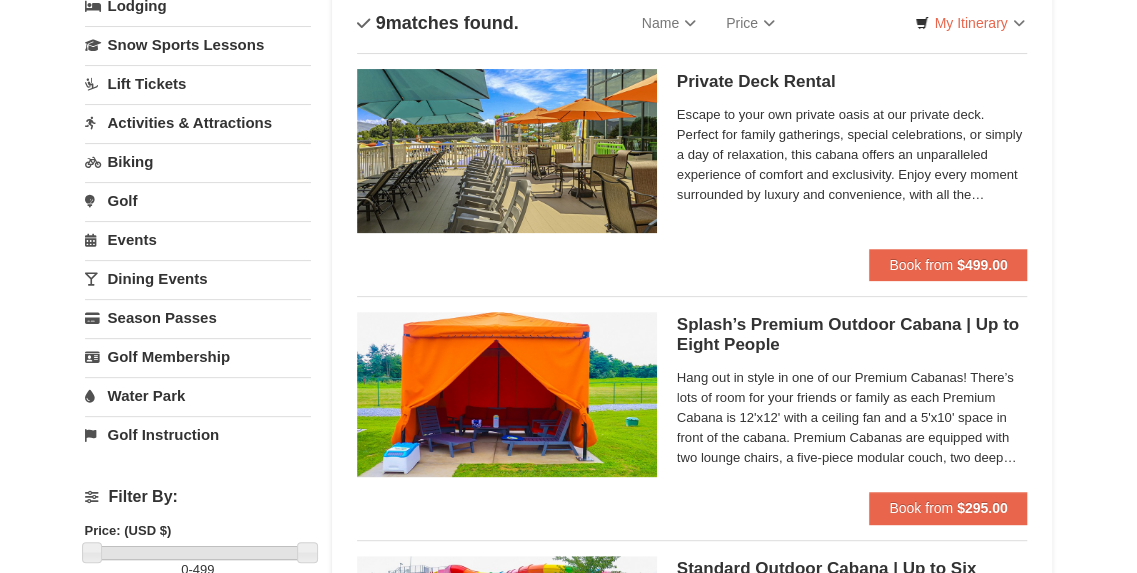 click on "Water Park" at bounding box center [198, 395] 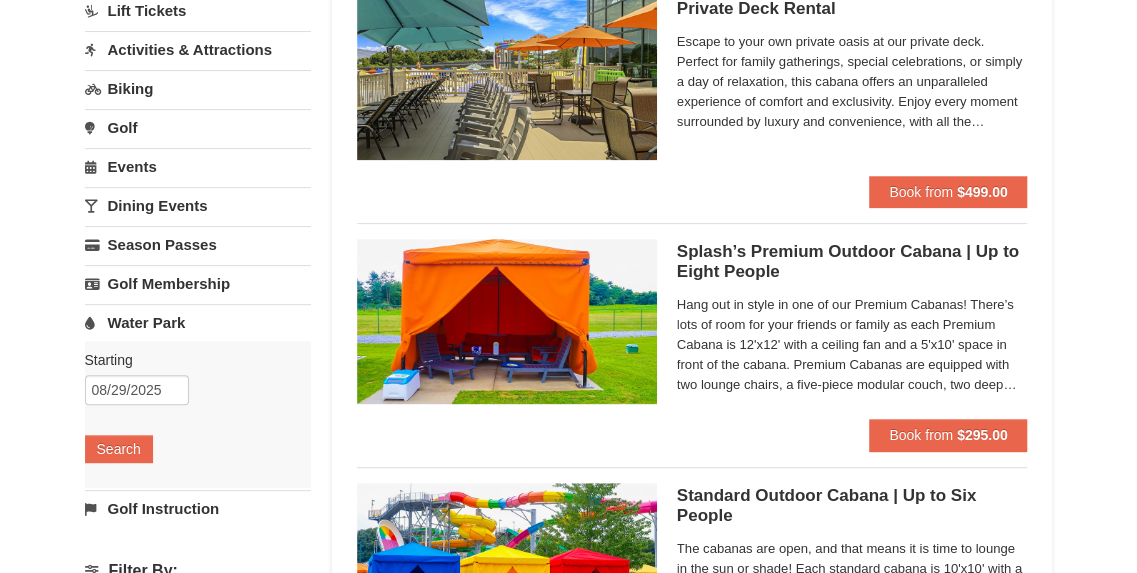 scroll, scrollTop: 335, scrollLeft: 0, axis: vertical 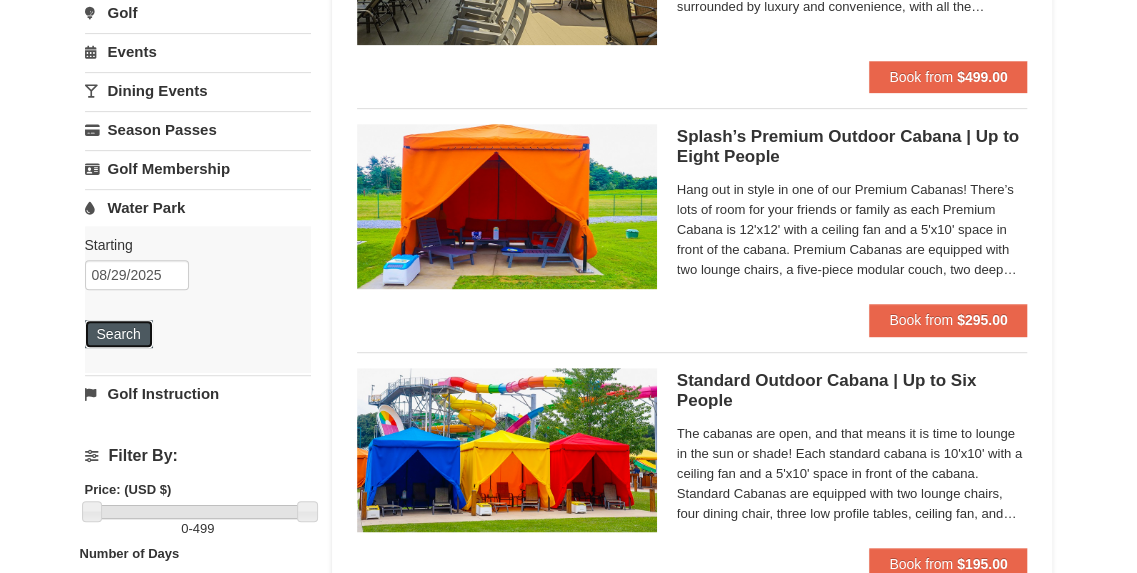 click on "Search" at bounding box center (119, 334) 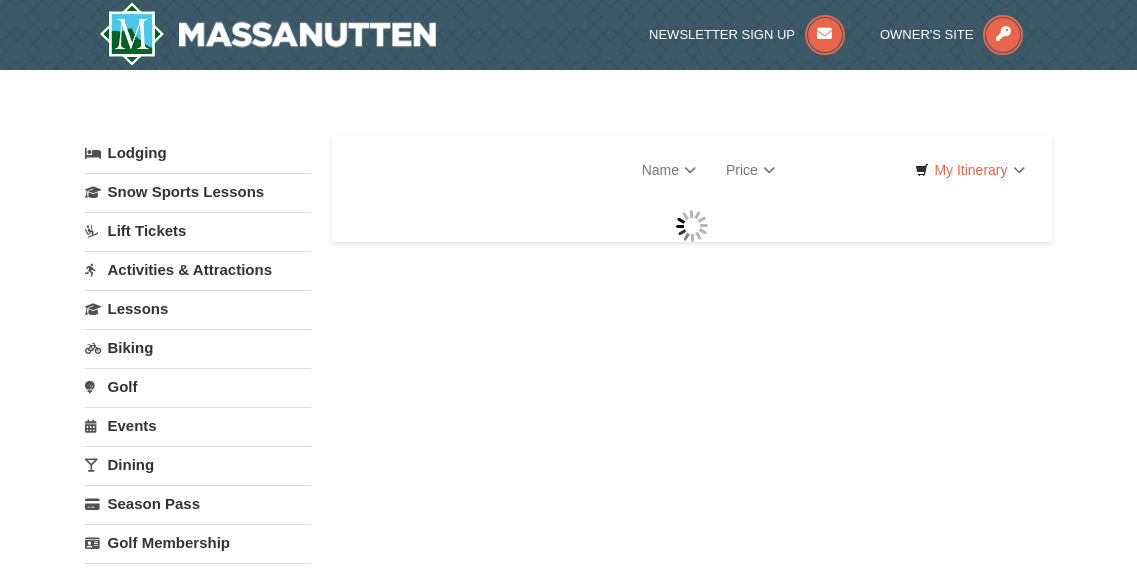scroll, scrollTop: 0, scrollLeft: 0, axis: both 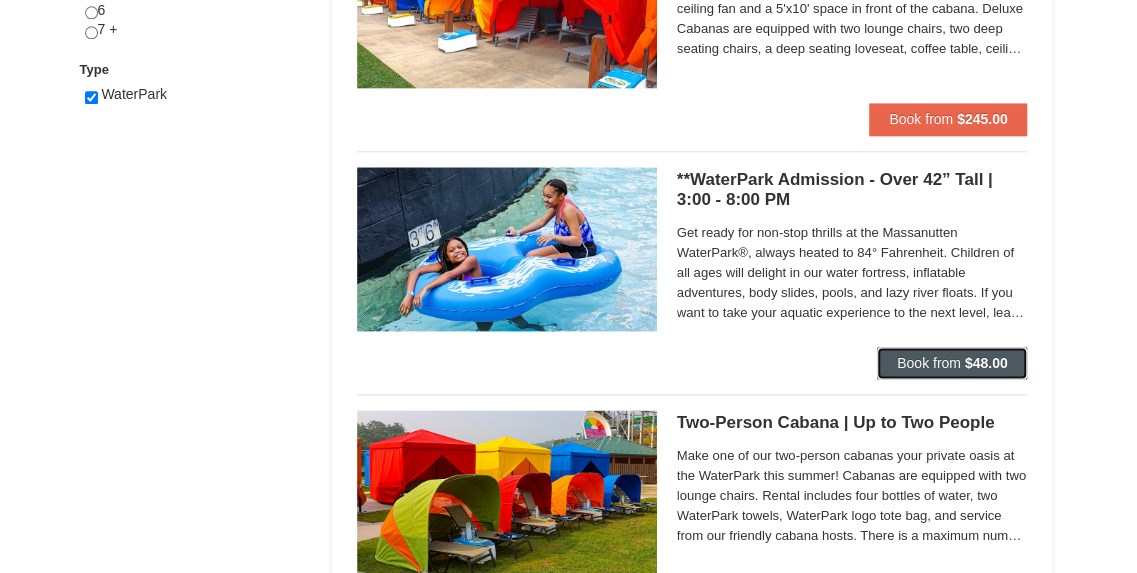 click on "Book from" at bounding box center [929, 363] 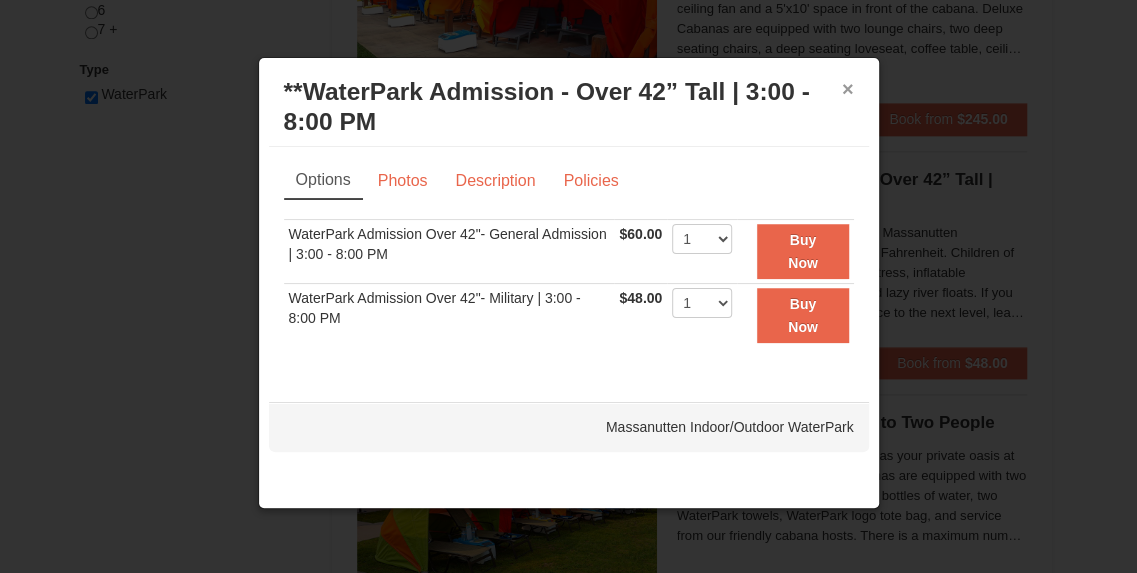 click on "×" at bounding box center (848, 89) 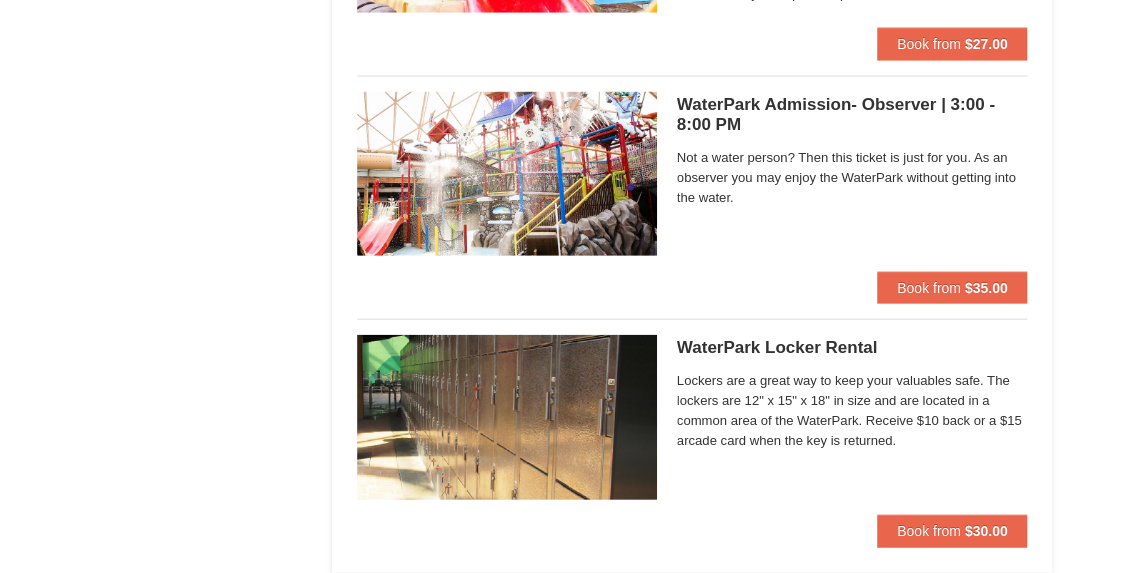 scroll, scrollTop: 1833, scrollLeft: 0, axis: vertical 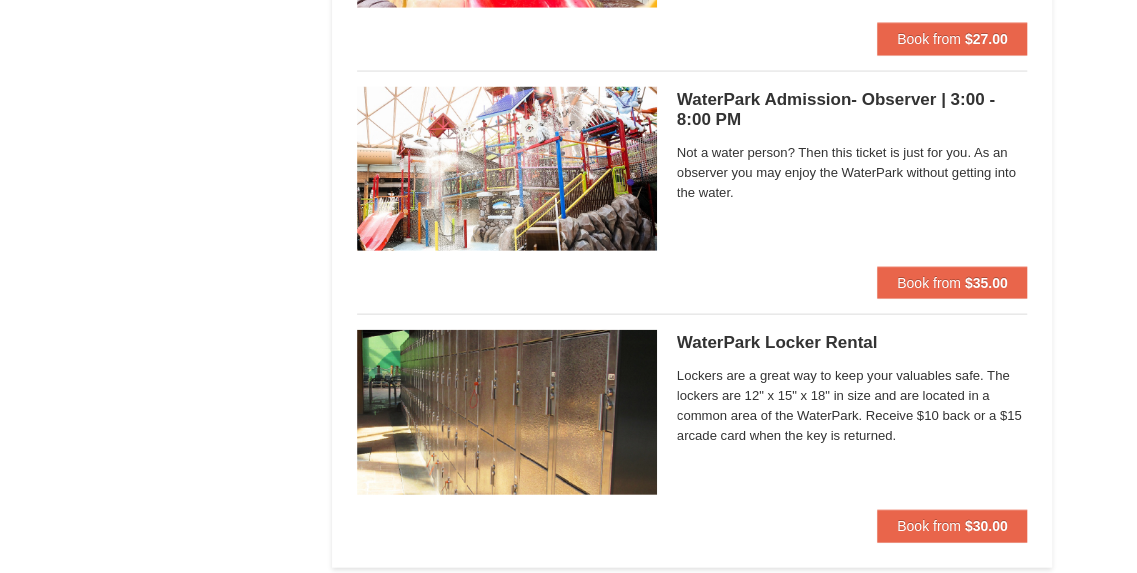 click on "Private Deck Rental  Massanutten Indoor/Outdoor WaterPark
Escape to your own private oasis at our private deck. Perfect for family gatherings, special celebrations, or simply a day of relaxation, this cabana offers an unparalleled experience of comfort and exclusivity. Enjoy every moment surrounded by luxury and convenience, with all the amenities you need for a perfect day at the park.
The deck is equipped with nine lounge chairs, twelve dining chairs, two patio benches, three coffee tables, five umbrellas, two rolling carts, and one cooler. Rental also includes electric service, forty bottles of water, twelve souvenir towels, six bowls of grapes (souvenir bowls to take home), and 3 WaterPark logo tote bags." at bounding box center [692, -538] 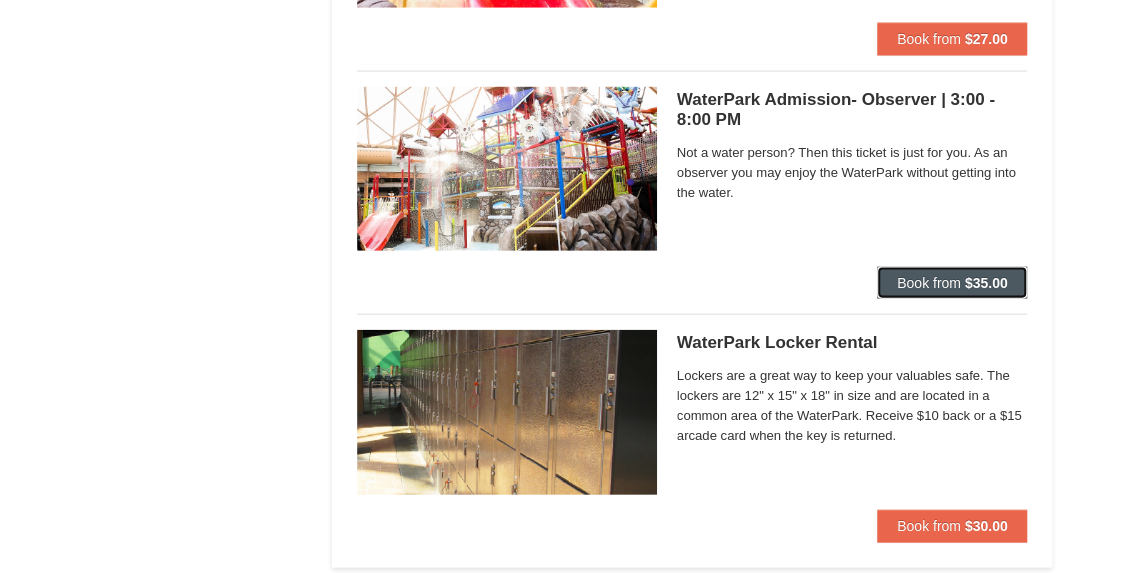 click on "Book from   $35.00" at bounding box center [952, 283] 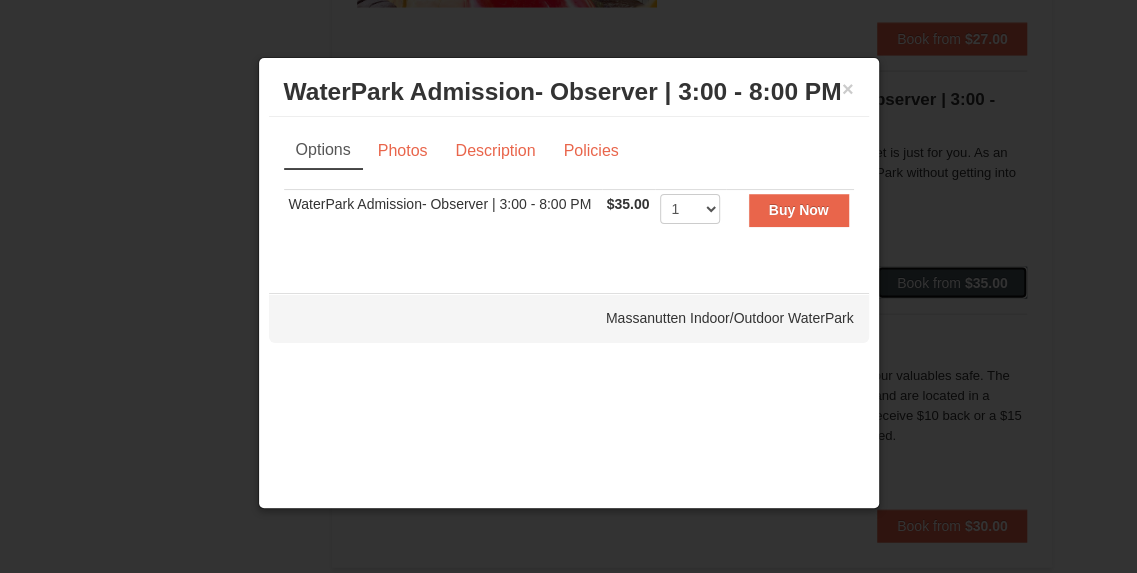 type 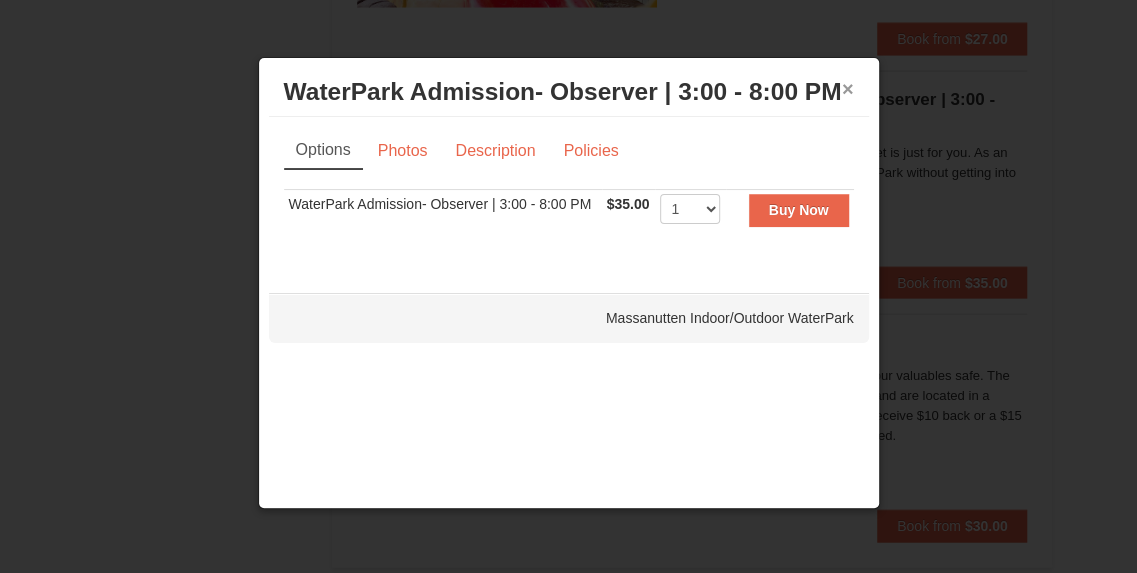 click on "×" at bounding box center [848, 89] 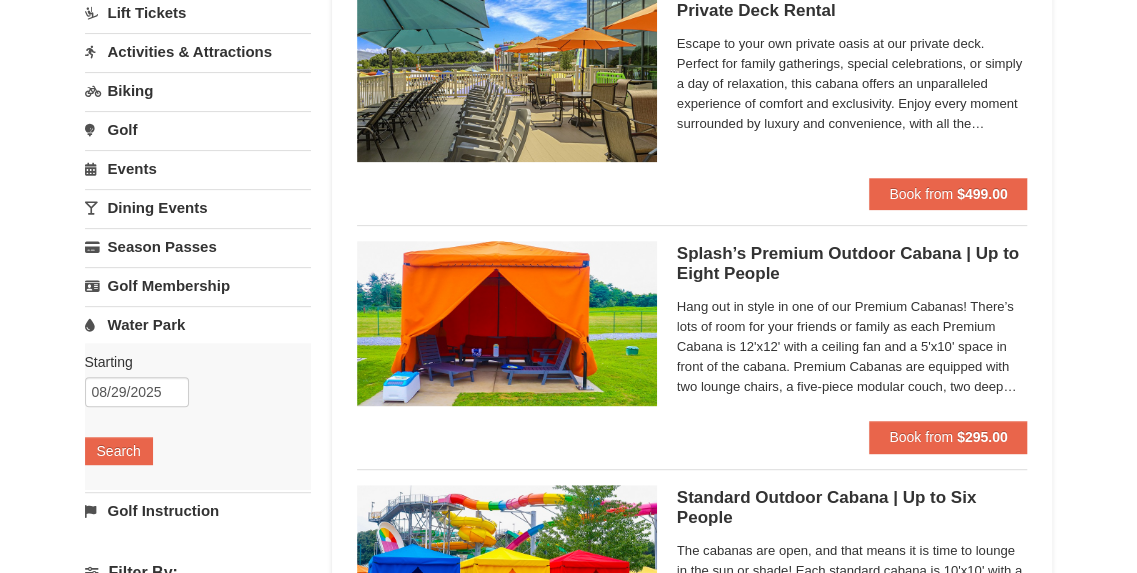 scroll, scrollTop: 129, scrollLeft: 0, axis: vertical 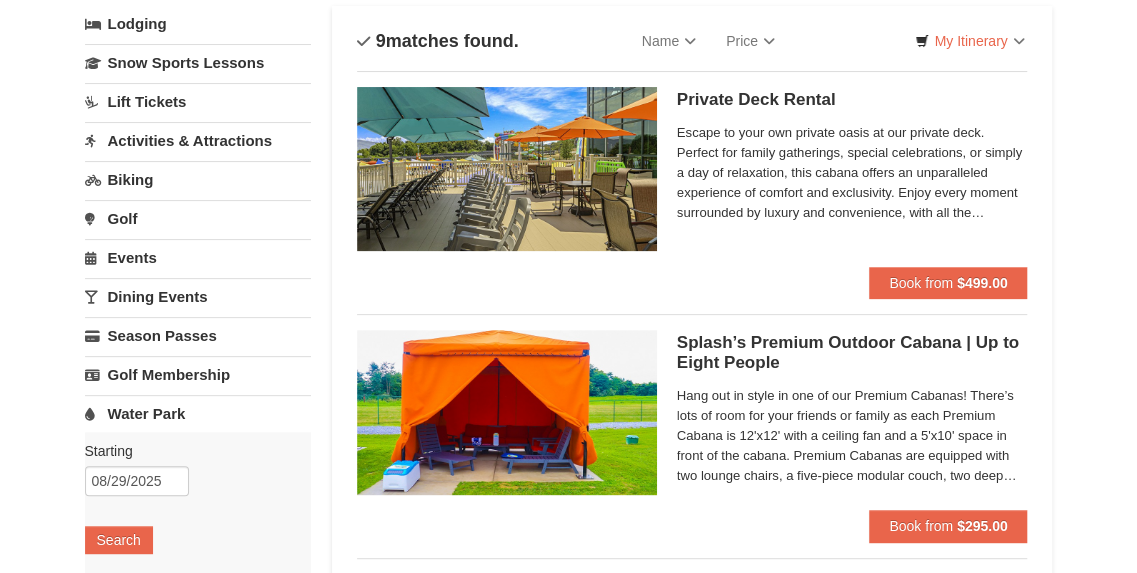 click on "Lift Tickets" at bounding box center [198, 101] 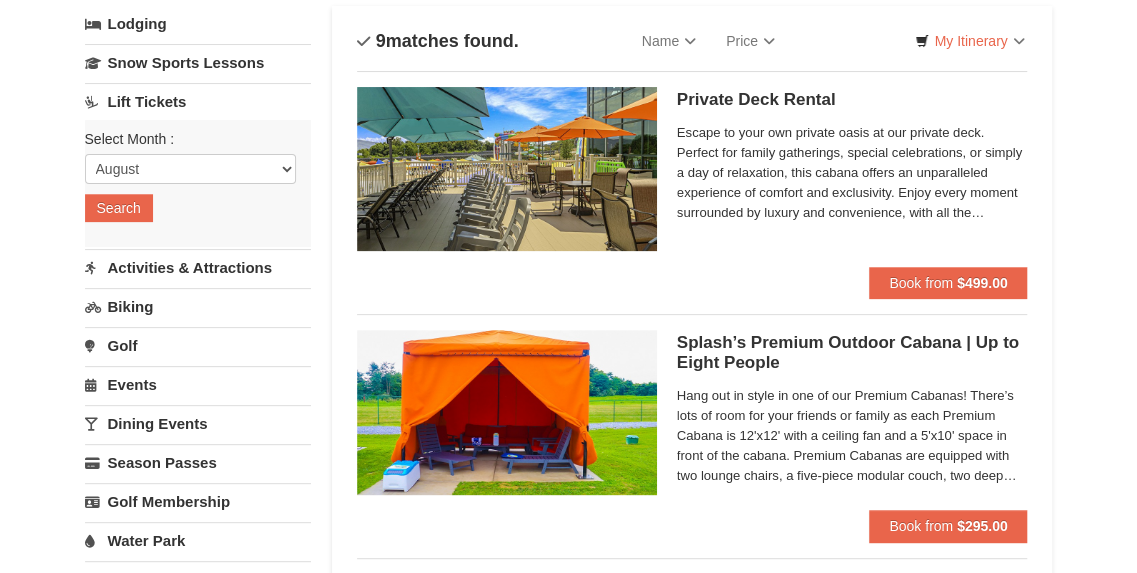 click on "Select Month : Please format dates MM/DD/YYYY
August  September  October  November  December  January  February  March  April  May  June  July
Search" at bounding box center [198, 183] 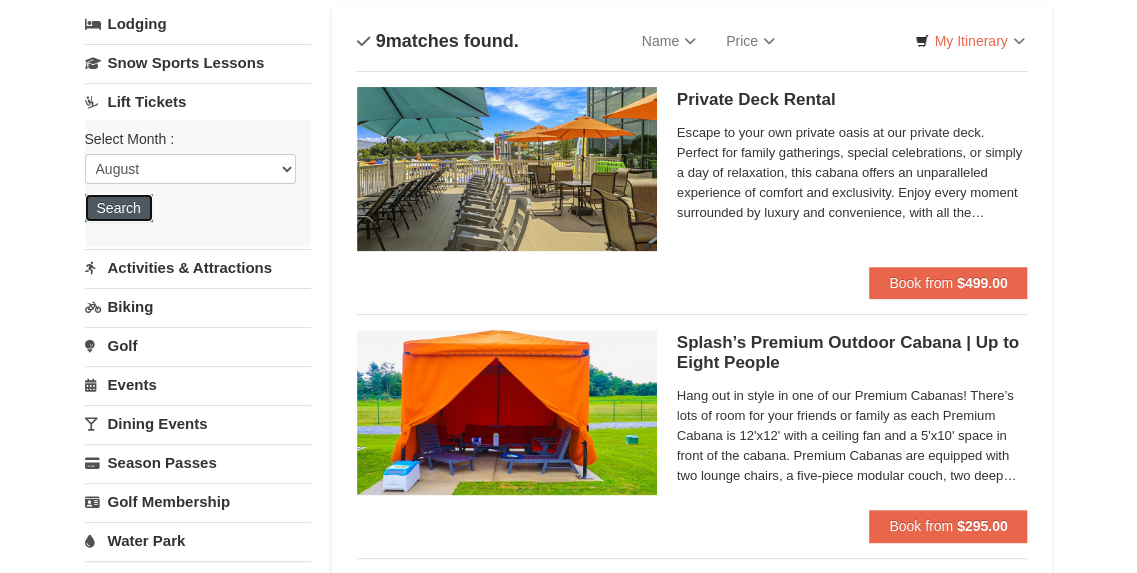 click on "Search" at bounding box center [119, 208] 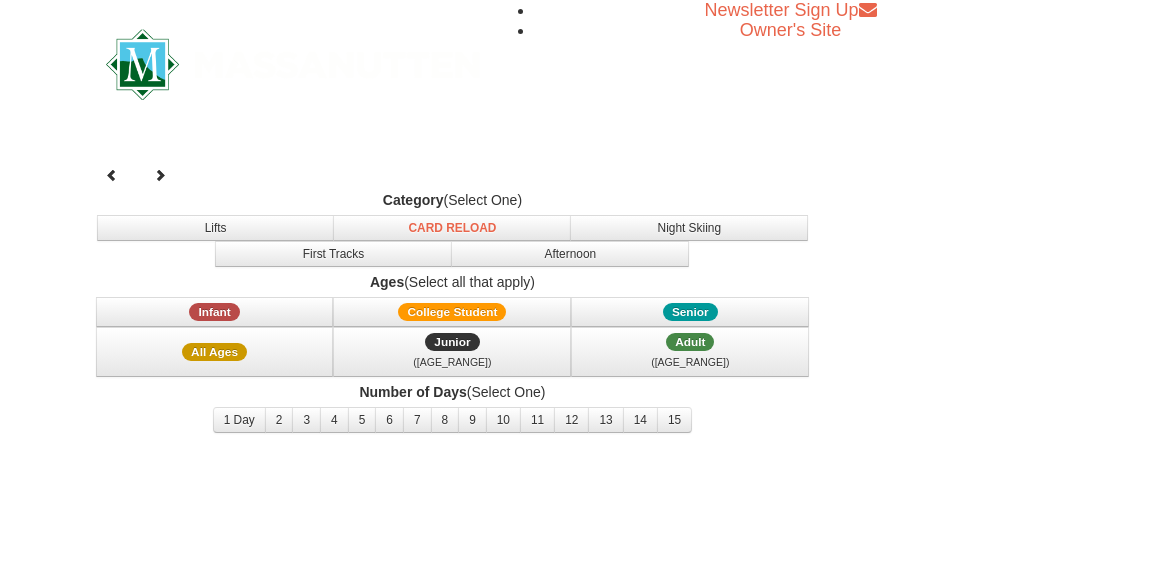 scroll, scrollTop: 0, scrollLeft: 0, axis: both 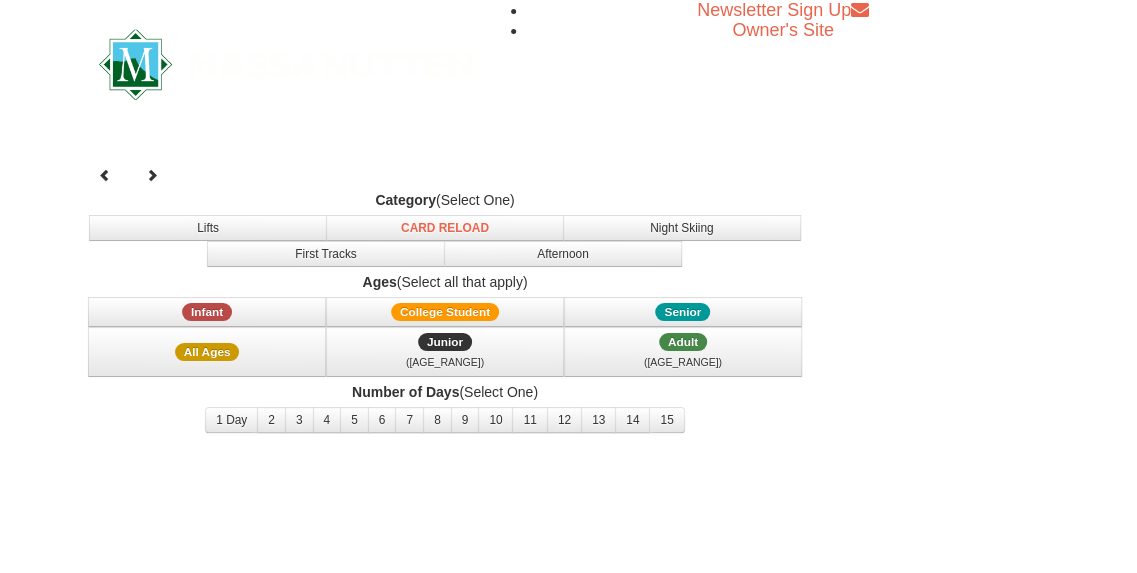 select on "8" 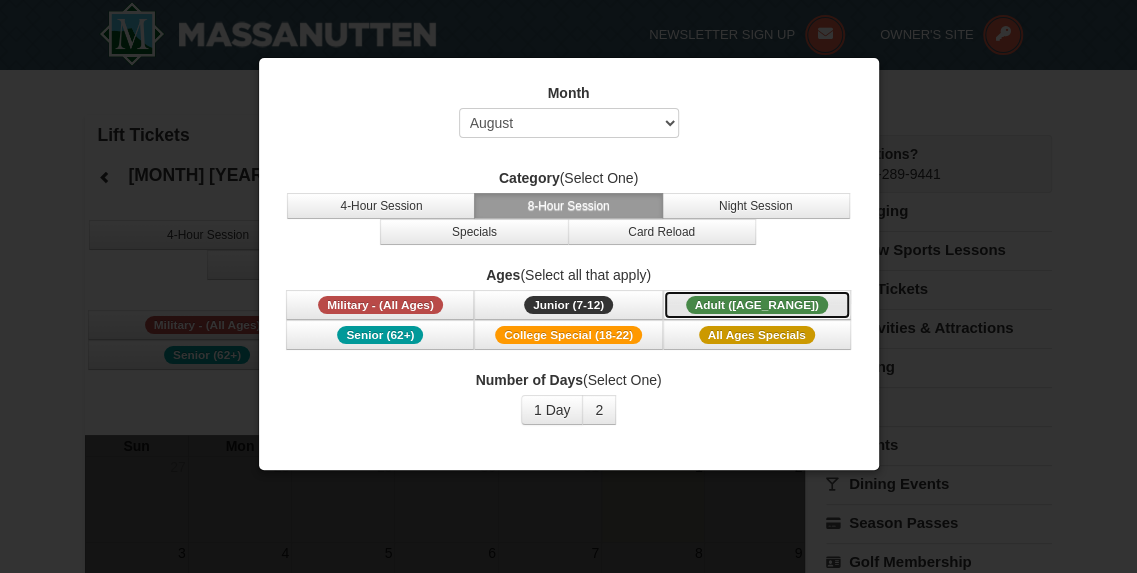 click on "Adult (13-61)
(13 - 61)" at bounding box center [757, 305] 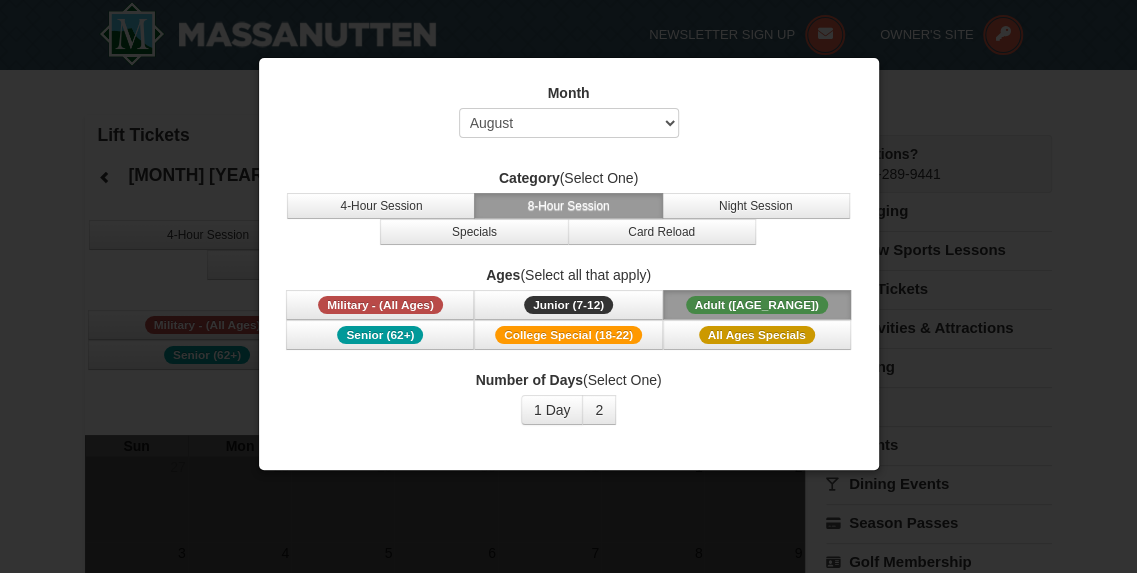 click on "Month
Select August  September  October  November  December  January  February  March  April  May  June  July
Category  (Select One)
4-Hour Session 8-Hour Session Night Session Specials Card Reload
Ages  (Select all that apply)
Military - (All Ages)
Junior (7-12)
(7 - 12)
Adult (13-61)
(13 - 61)
Senior (62+)
College Special (18-22)" at bounding box center (569, 254) 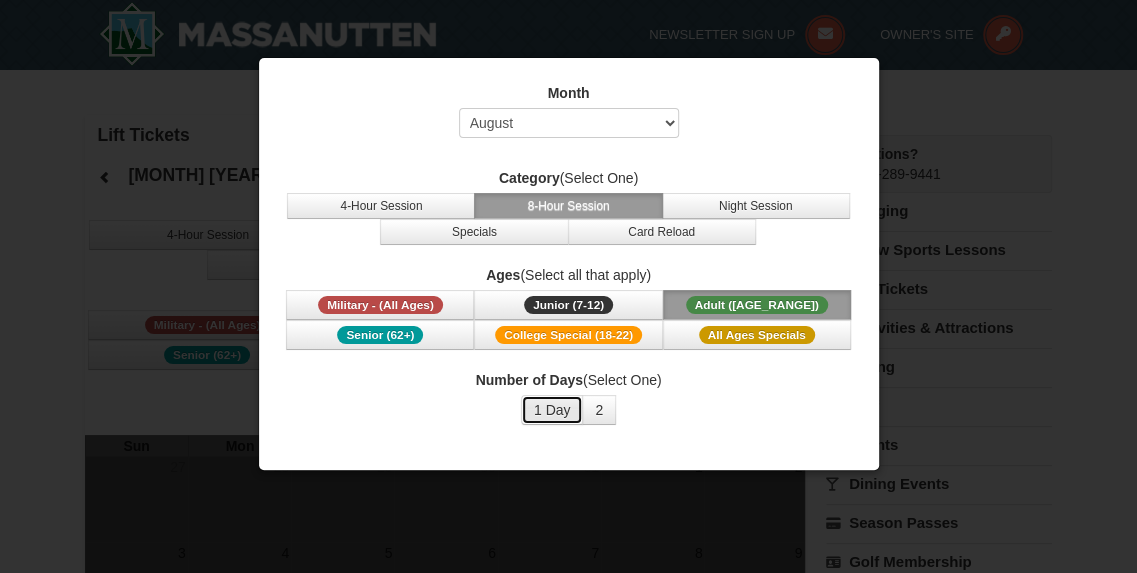 click on "1 Day" at bounding box center (552, 410) 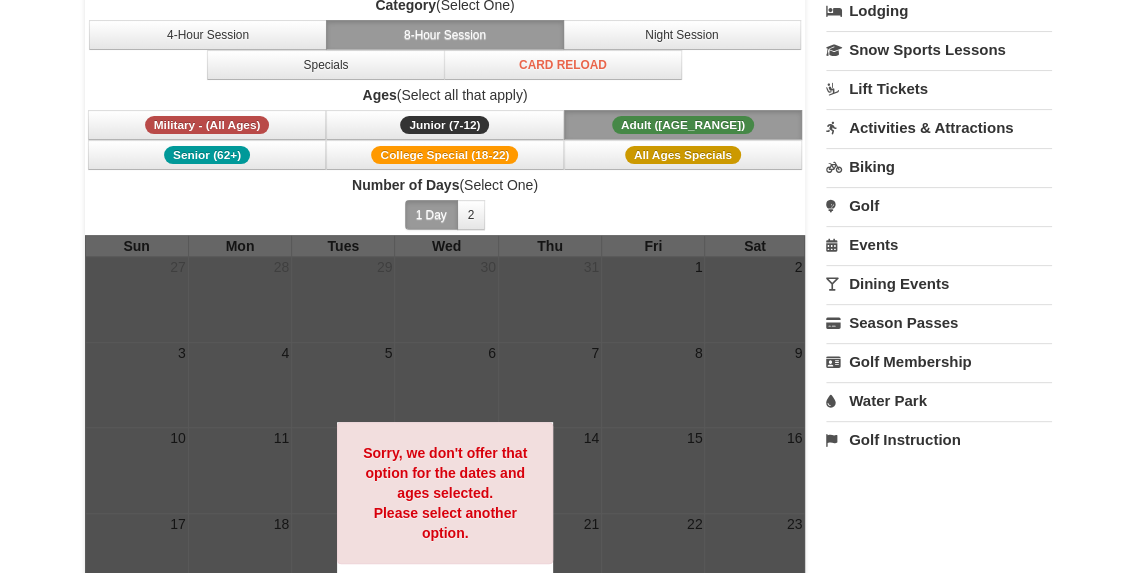 scroll, scrollTop: 70, scrollLeft: 0, axis: vertical 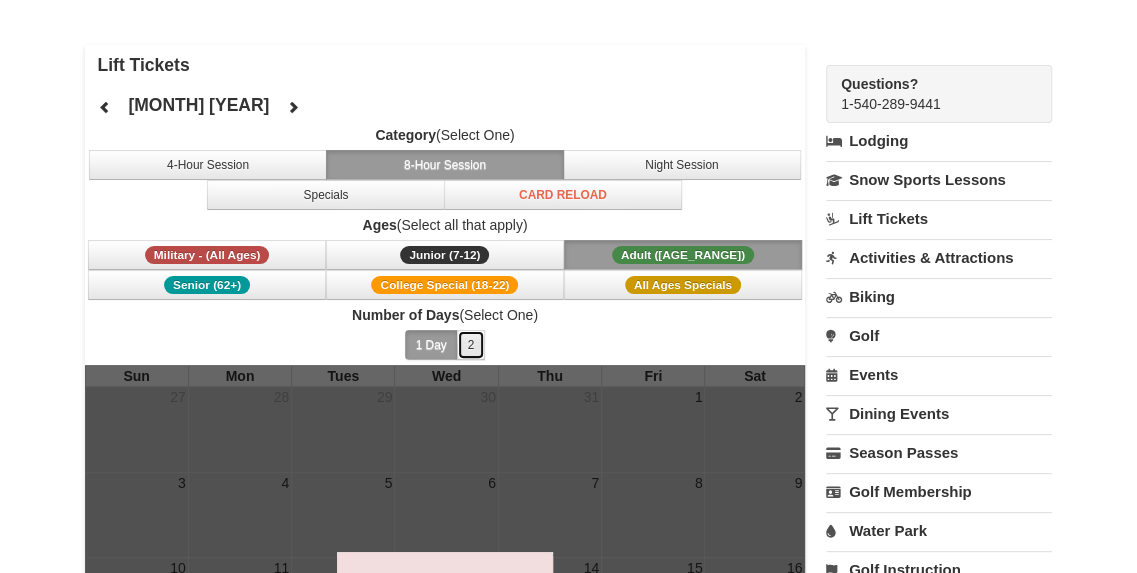 click on "2" at bounding box center (471, 345) 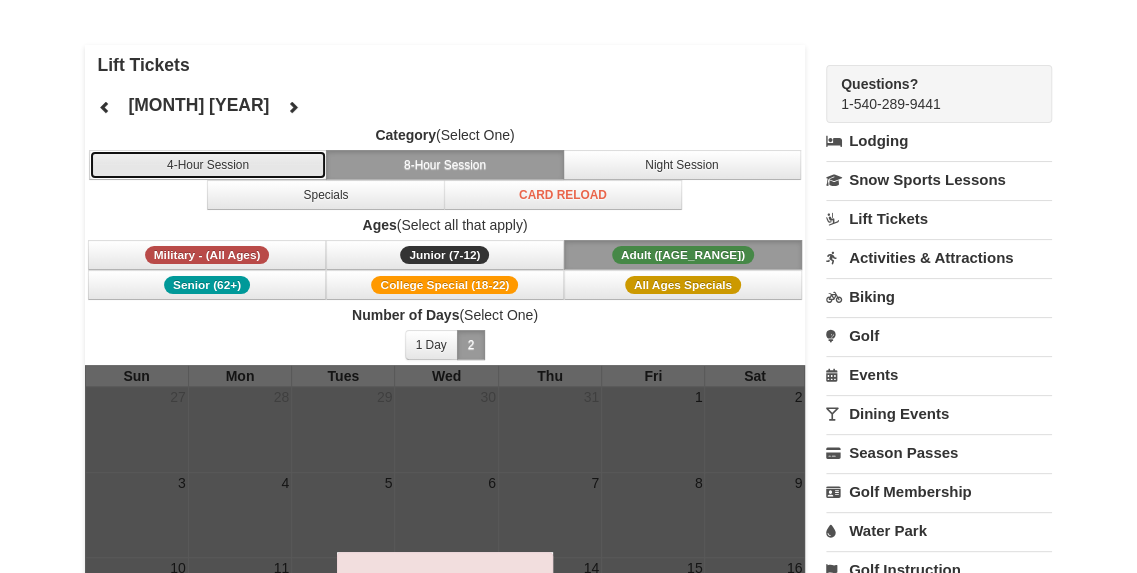 click on "4-Hour Session" at bounding box center [208, 165] 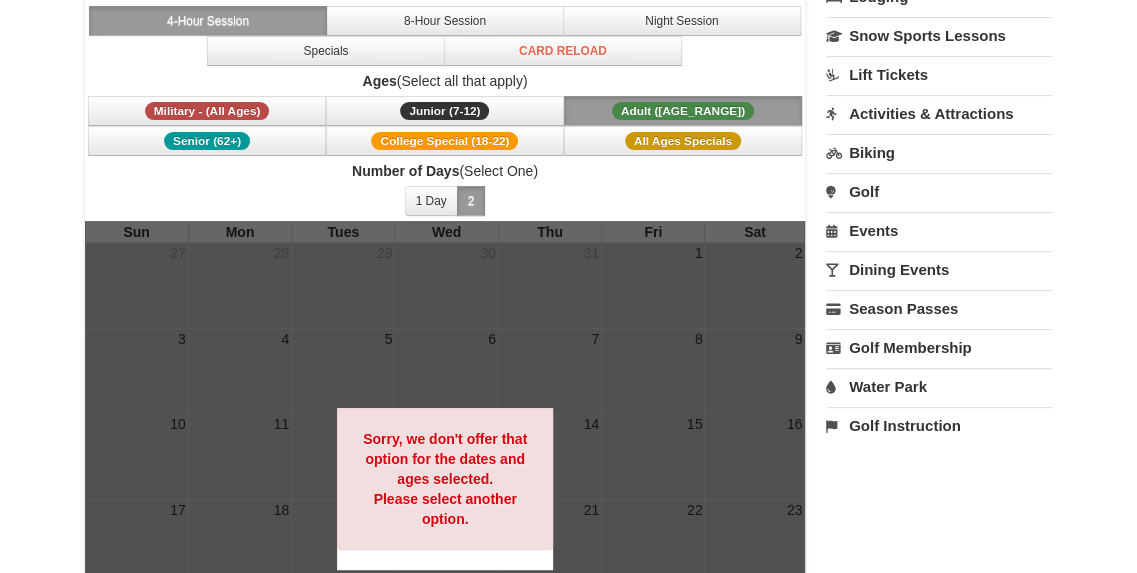 scroll, scrollTop: 41, scrollLeft: 0, axis: vertical 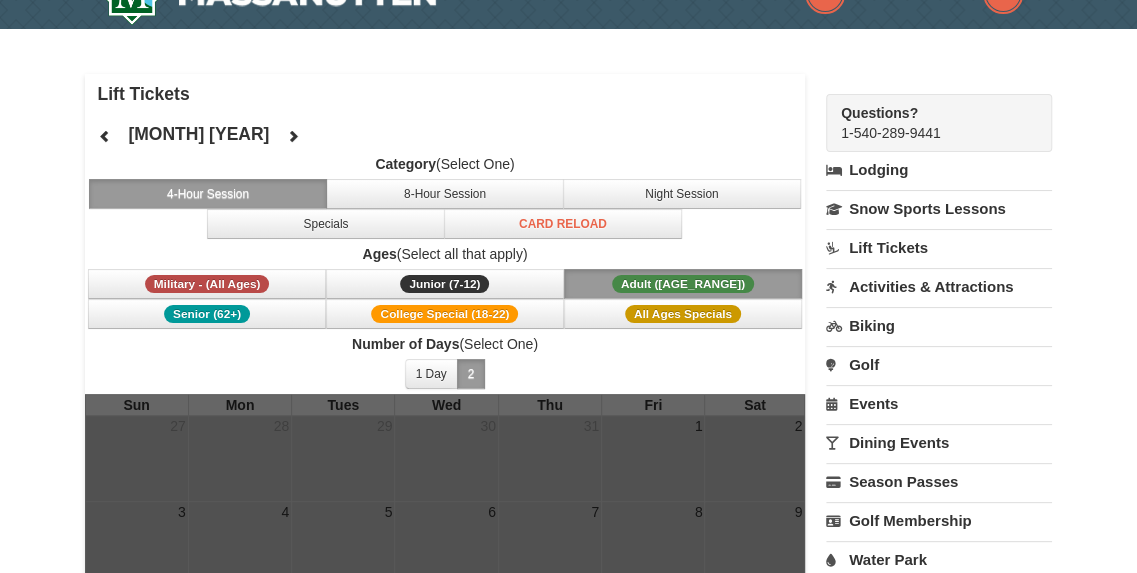 click on "4-Hour Session" at bounding box center [208, 194] 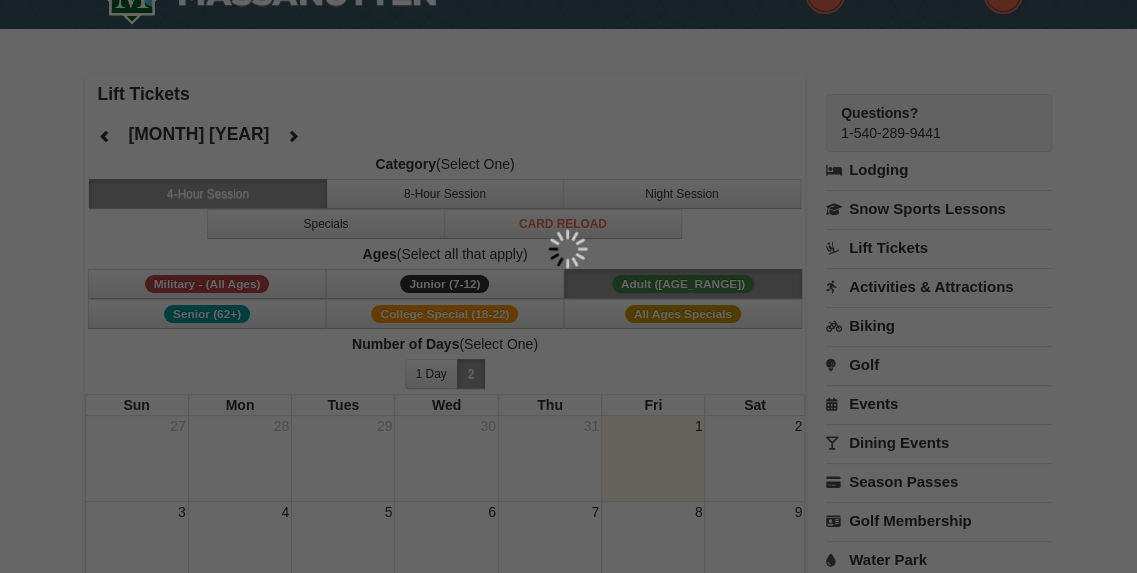 click at bounding box center (568, 286) 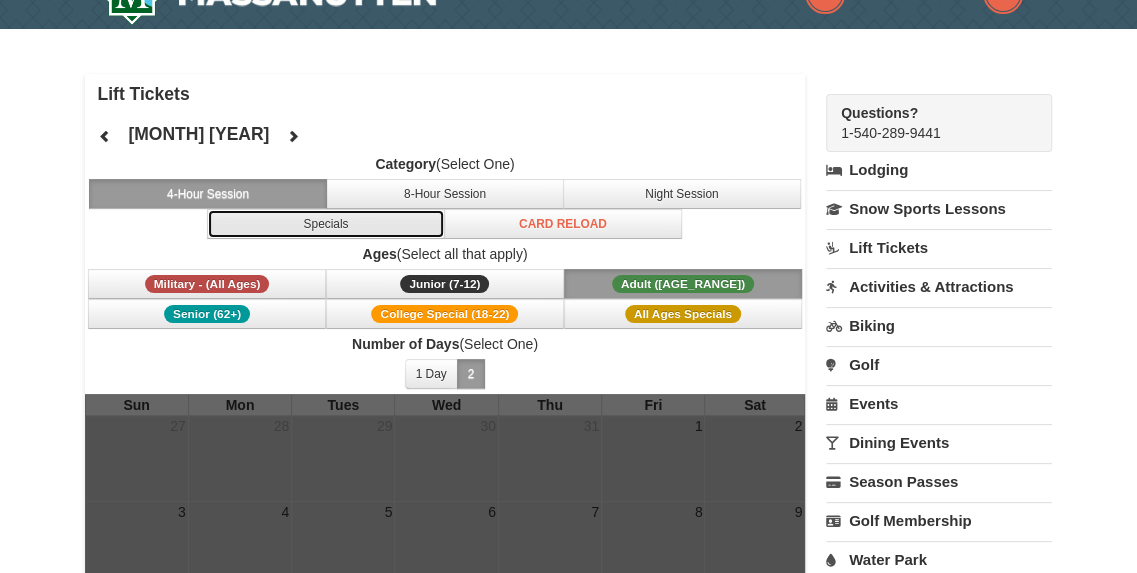click on "Specials" at bounding box center [326, 224] 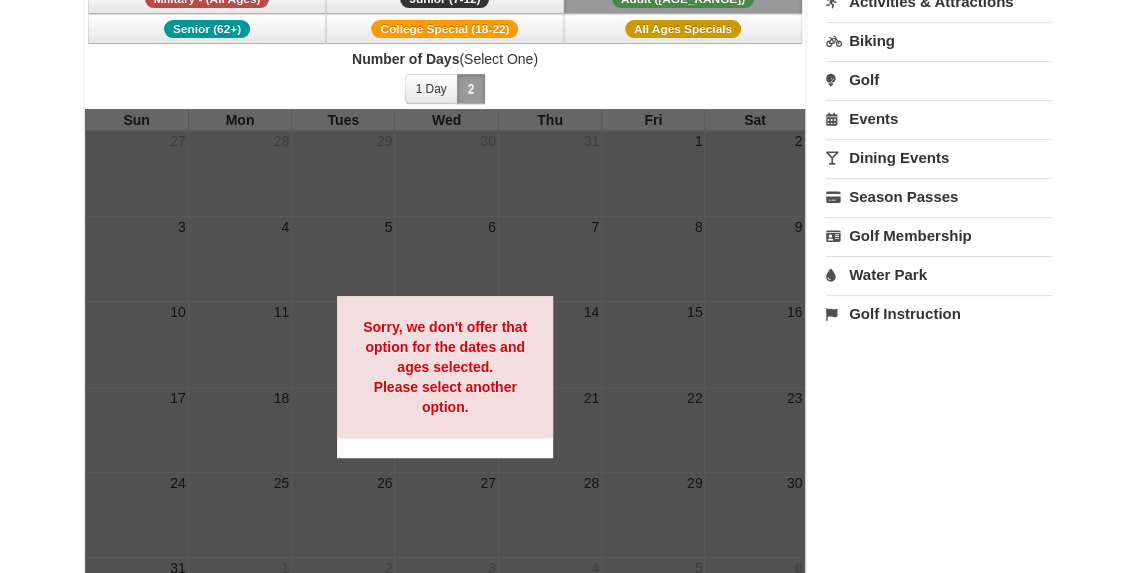 scroll, scrollTop: 127, scrollLeft: 0, axis: vertical 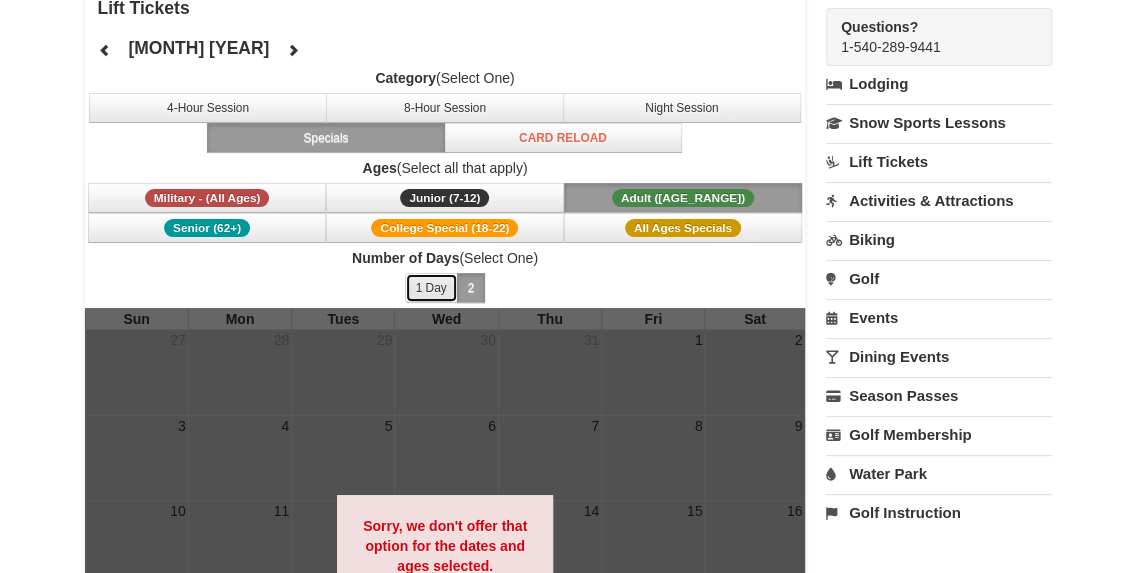click on "1 Day" at bounding box center (431, 288) 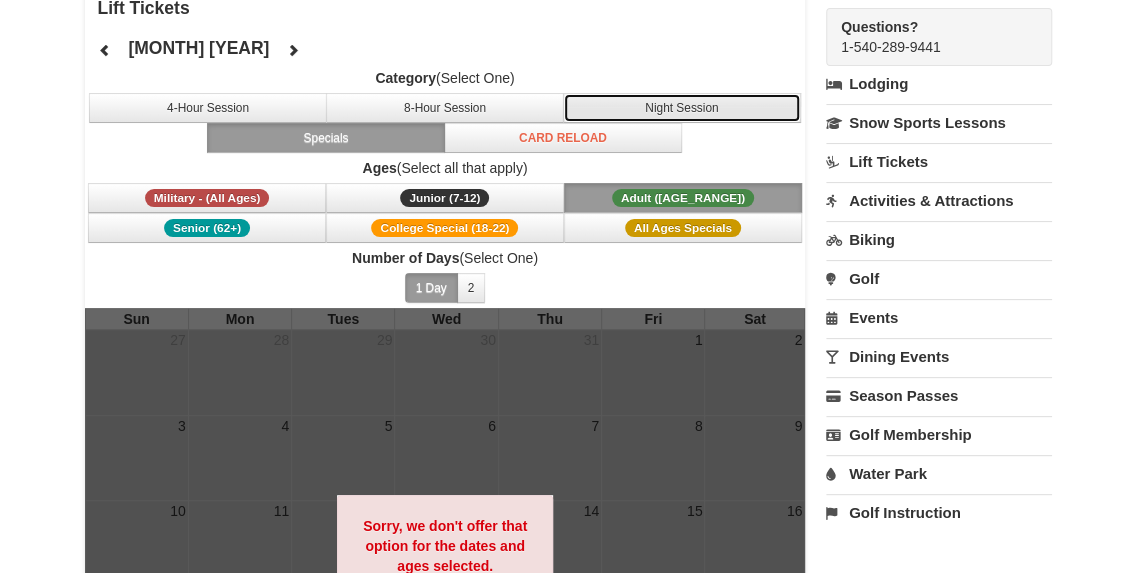 click on "Night Session" at bounding box center [682, 108] 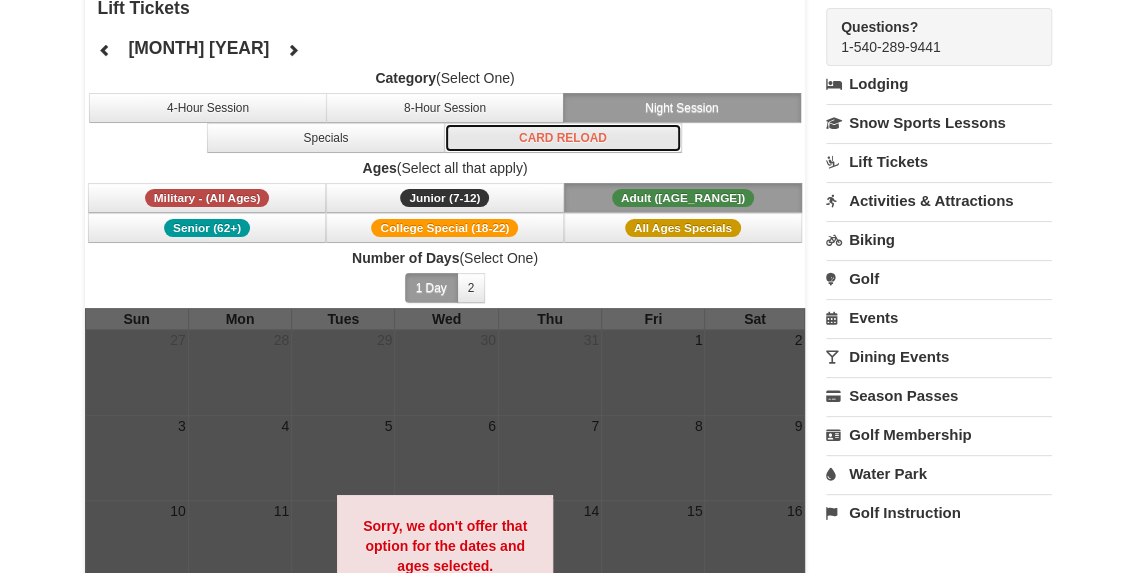 click on "Card Reload" at bounding box center [563, 138] 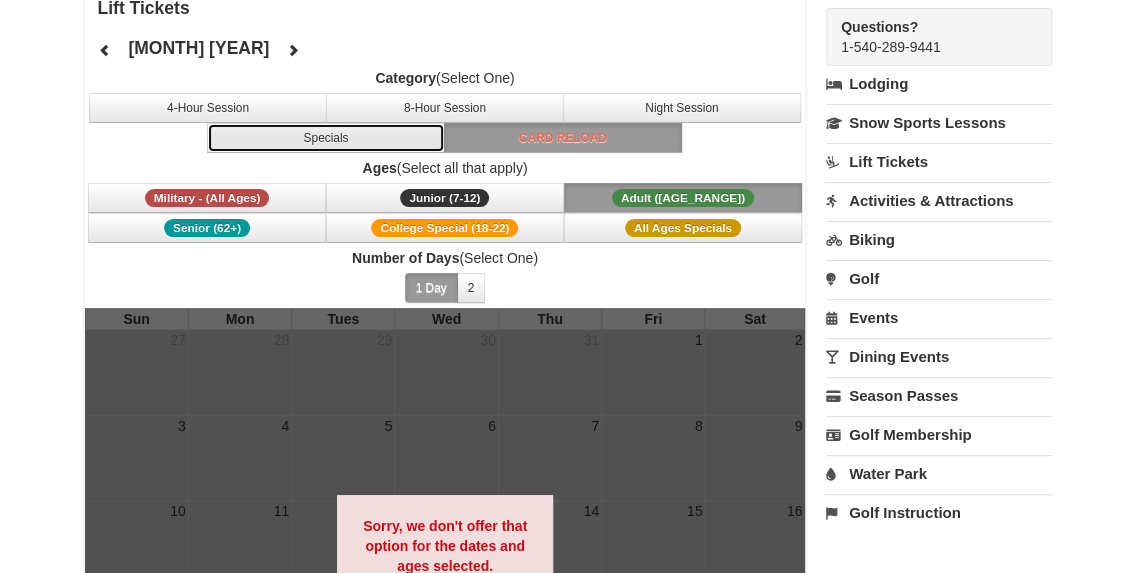 click on "Specials" at bounding box center (326, 138) 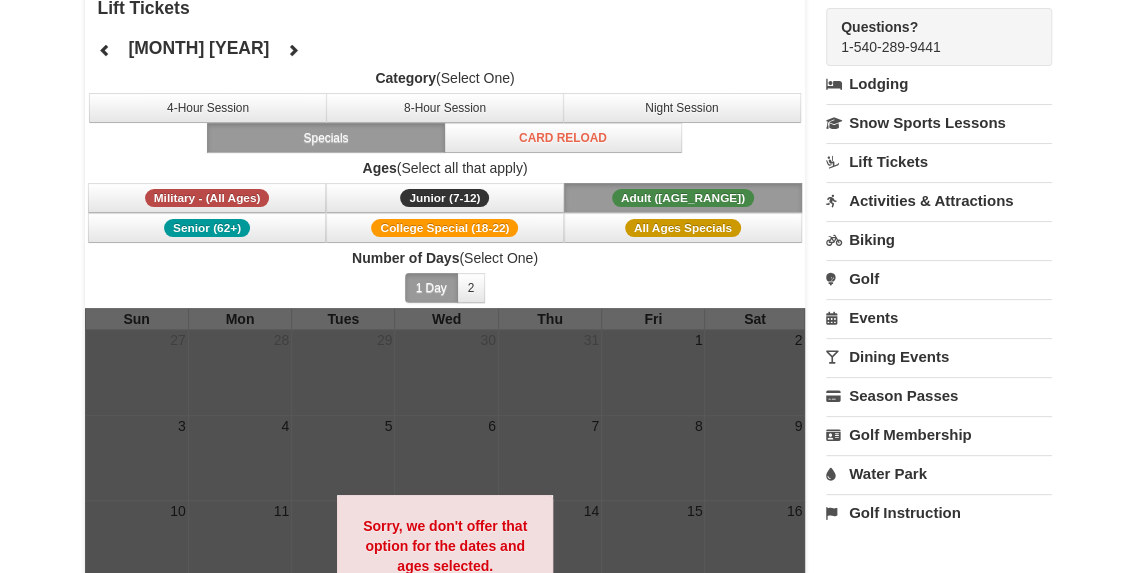 click on "Category (Select One)
4-Hour Session 8-Hour Session Night Session Specials Card Reload
Ages  (Select all that apply)
Military - (All Ages)
Junior (7-12)
(7 - 12)
Adult (13-61)
(13 - 61)
Senior (62+)
College Special (18-22)" at bounding box center [445, 188] 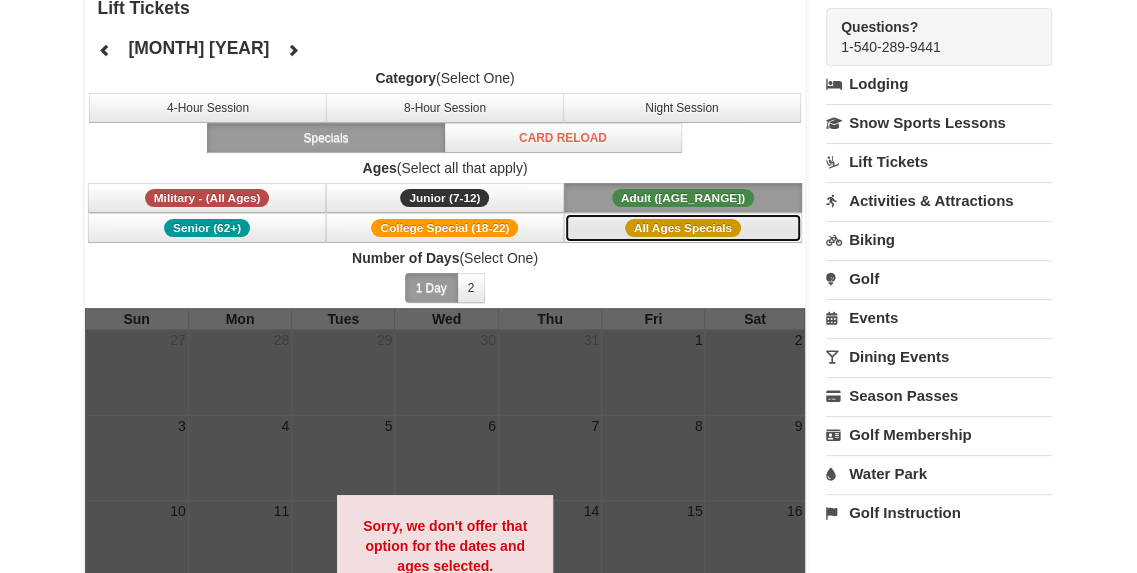 click on "All Ages Specials" at bounding box center (683, 228) 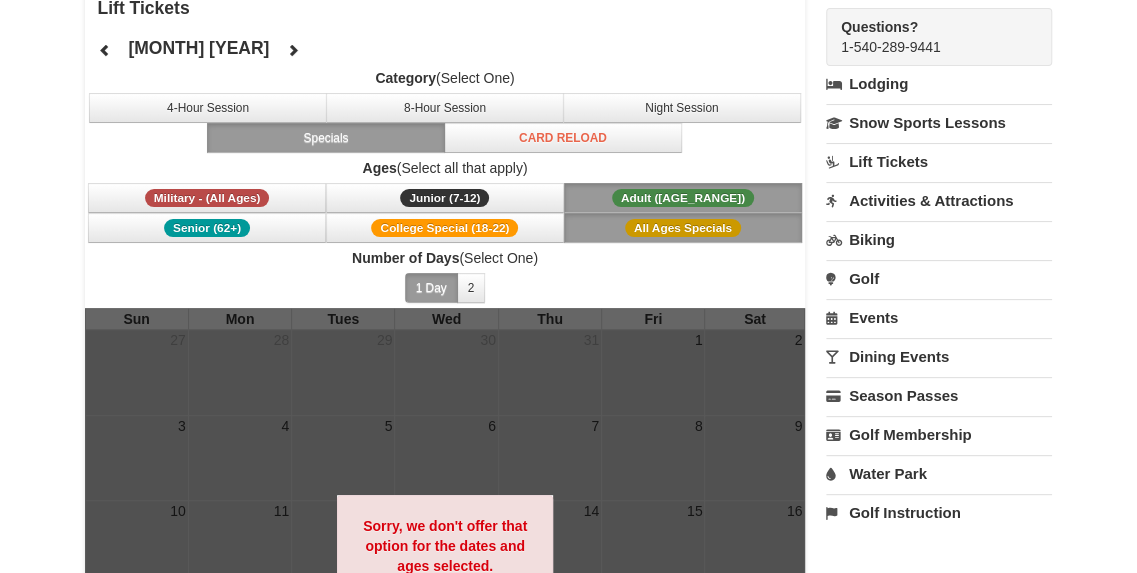 click on "August 2025" at bounding box center (199, 48) 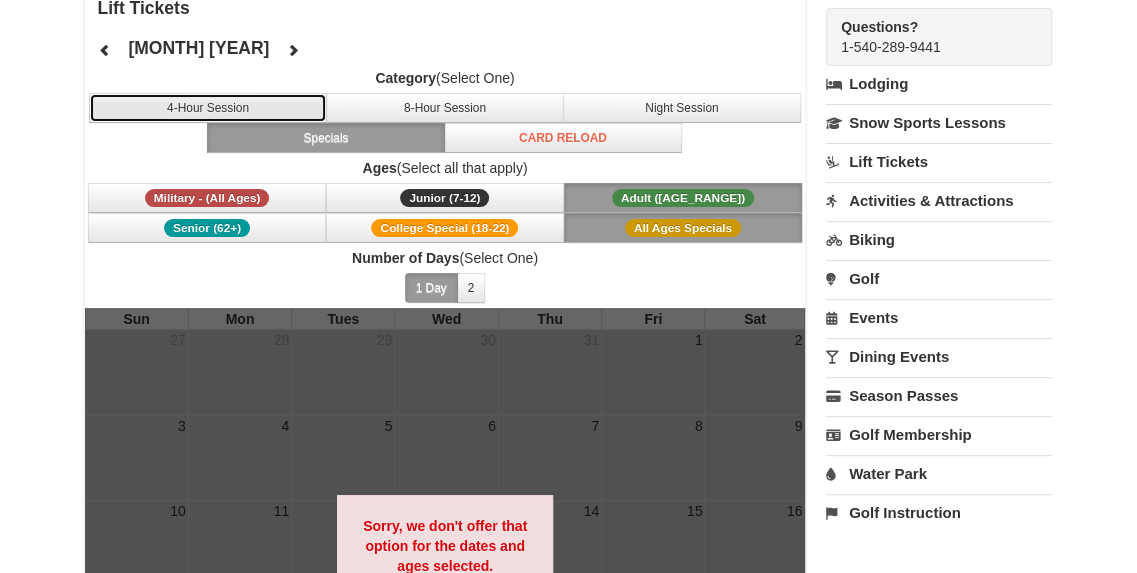 click on "4-Hour Session" at bounding box center (208, 108) 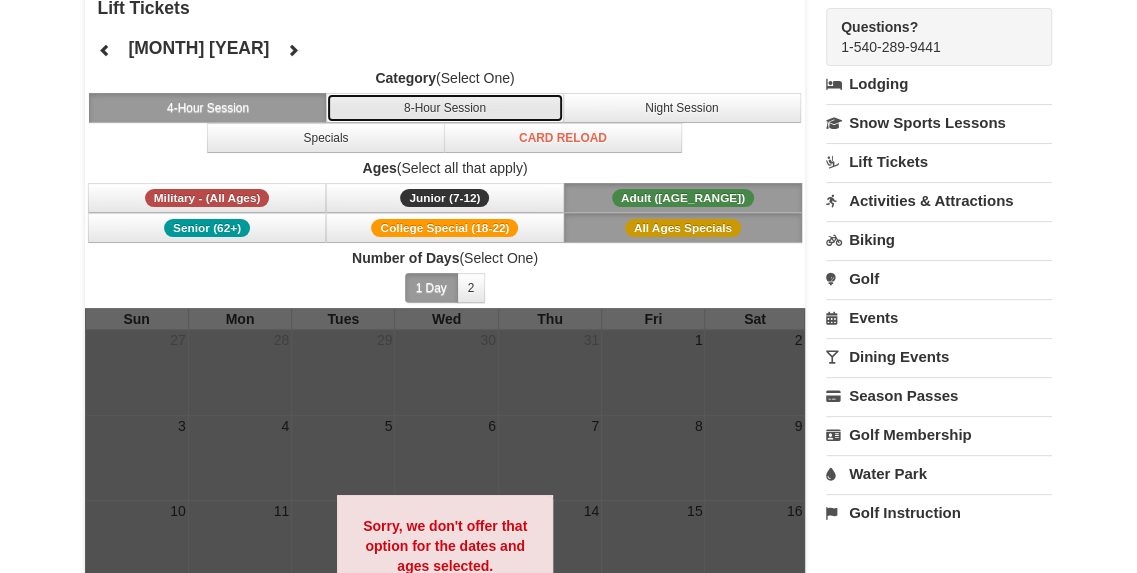 click on "8-Hour Session" at bounding box center (445, 108) 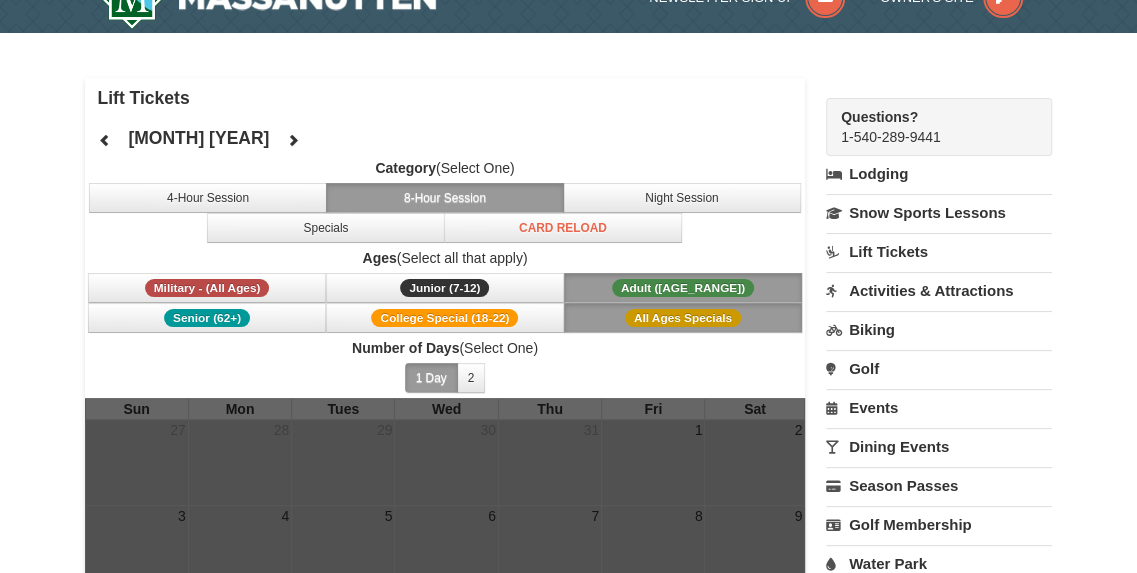 scroll, scrollTop: 0, scrollLeft: 0, axis: both 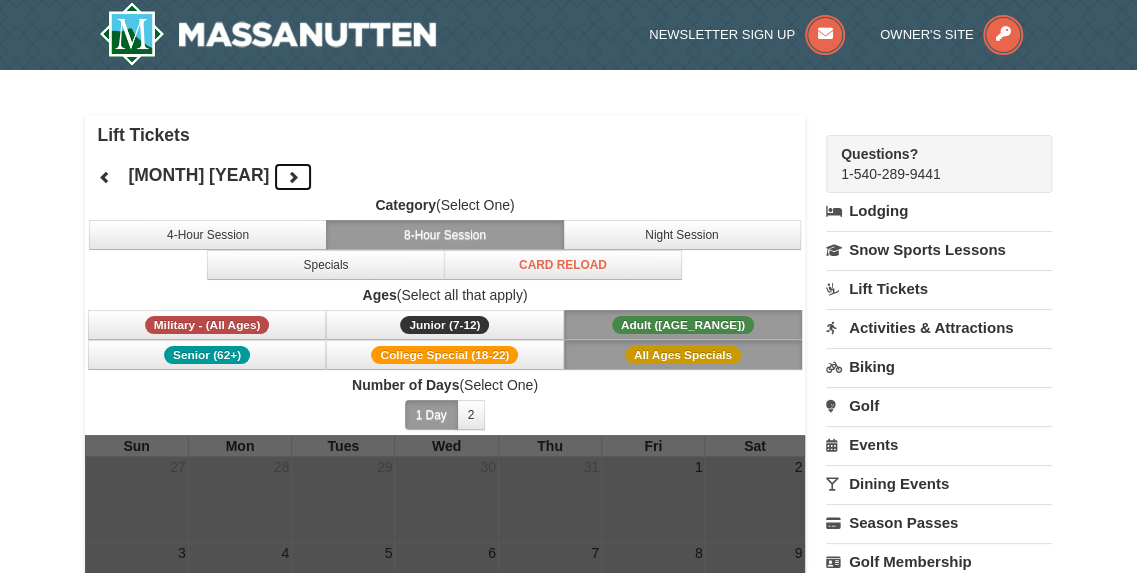 click at bounding box center (293, 177) 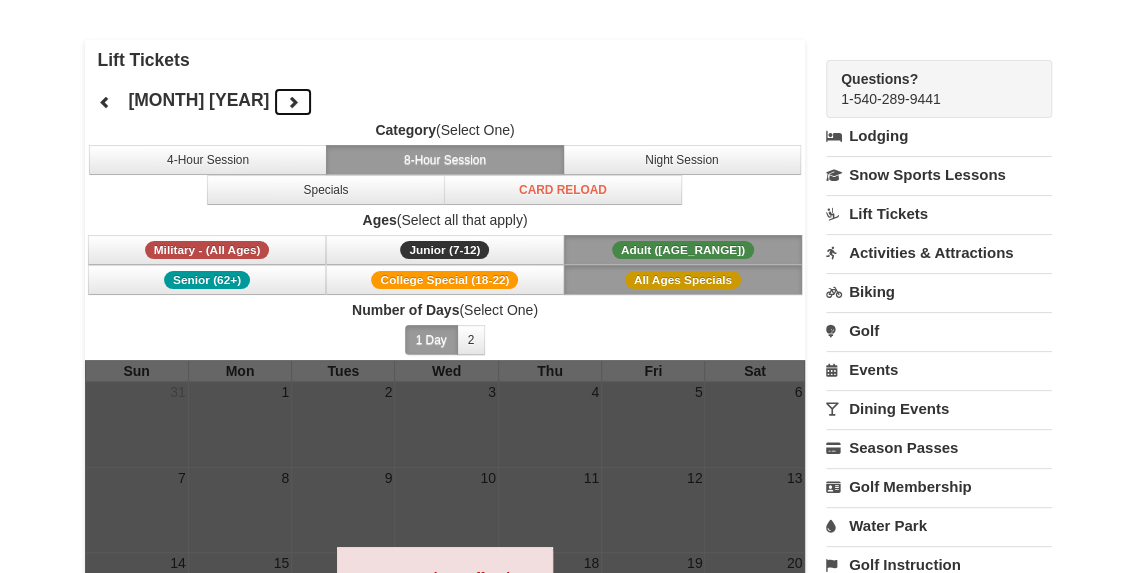 scroll, scrollTop: 0, scrollLeft: 0, axis: both 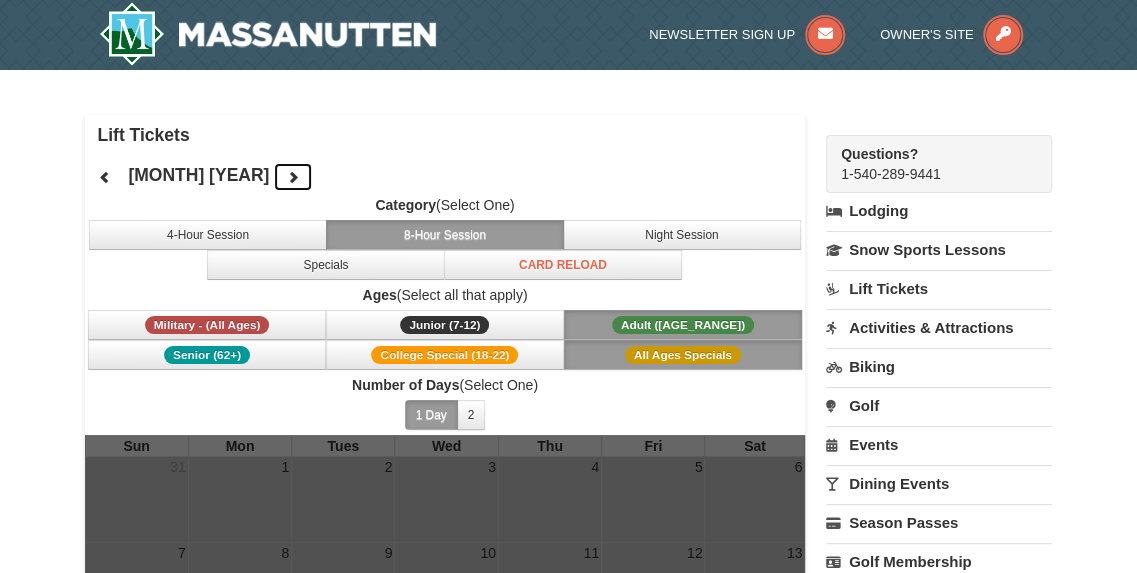 type 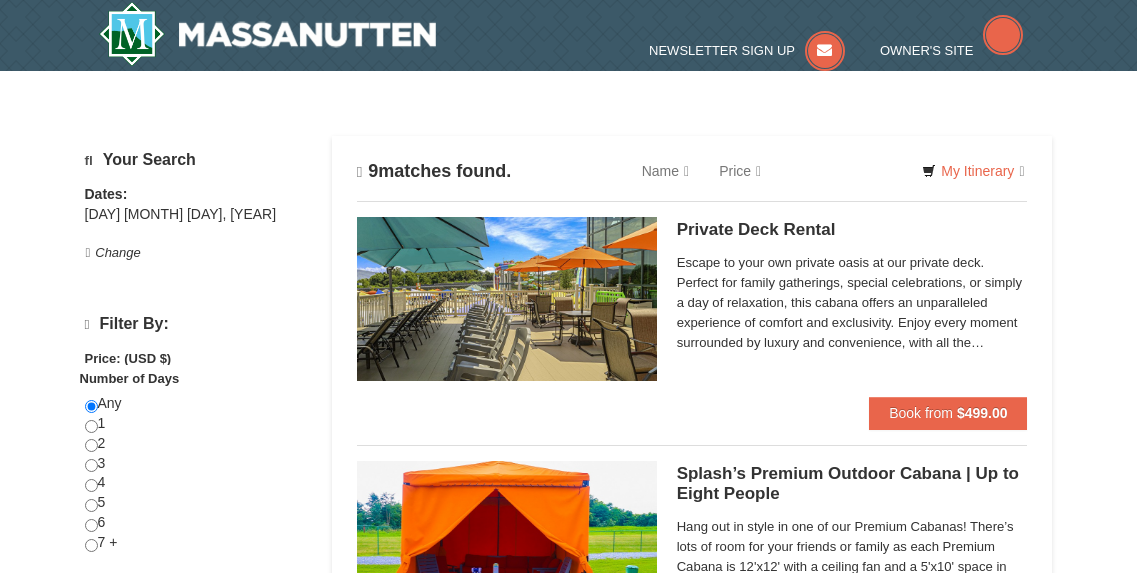 scroll, scrollTop: 122, scrollLeft: 0, axis: vertical 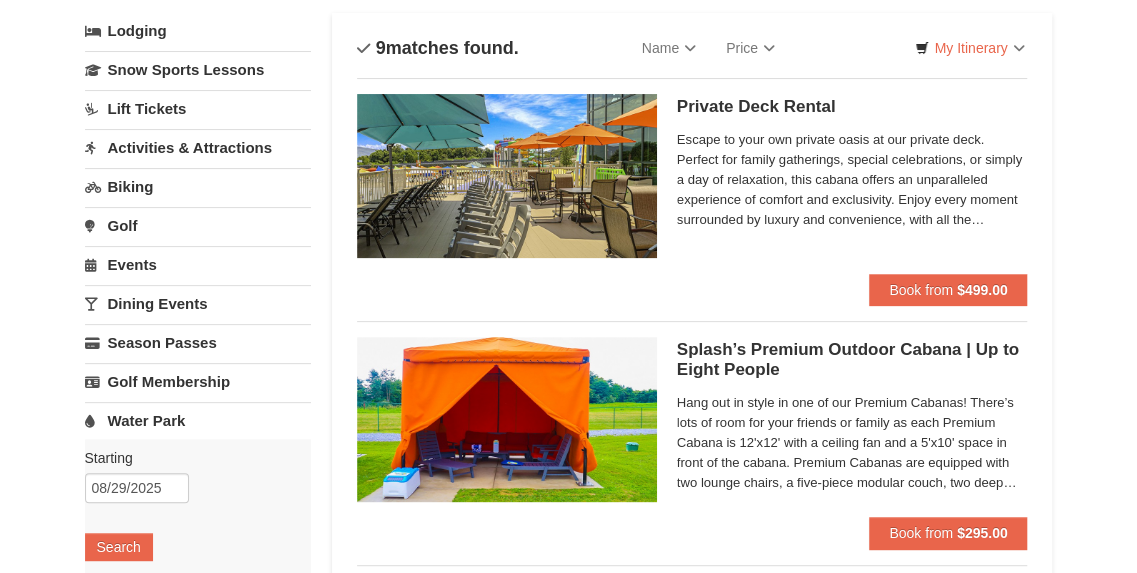 click on "Biking" at bounding box center (198, 186) 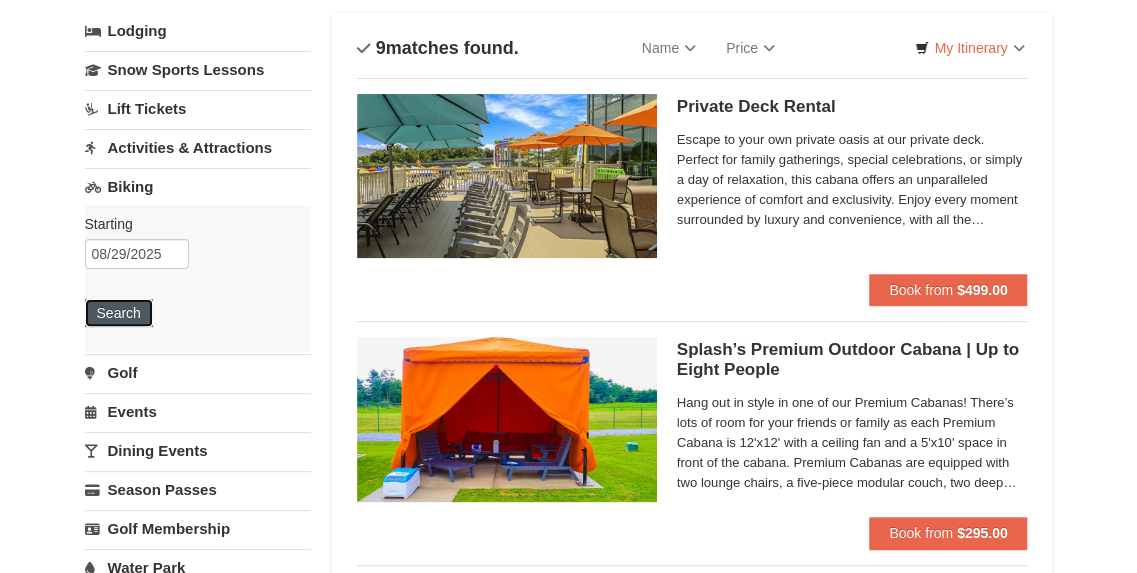 click on "Search" at bounding box center (119, 313) 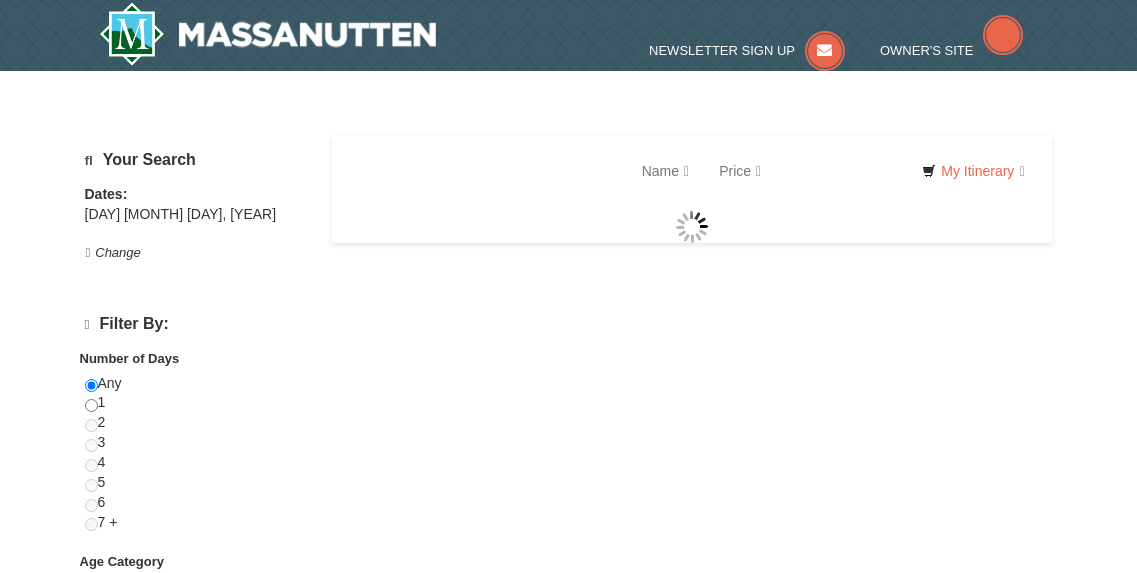 scroll, scrollTop: 0, scrollLeft: 0, axis: both 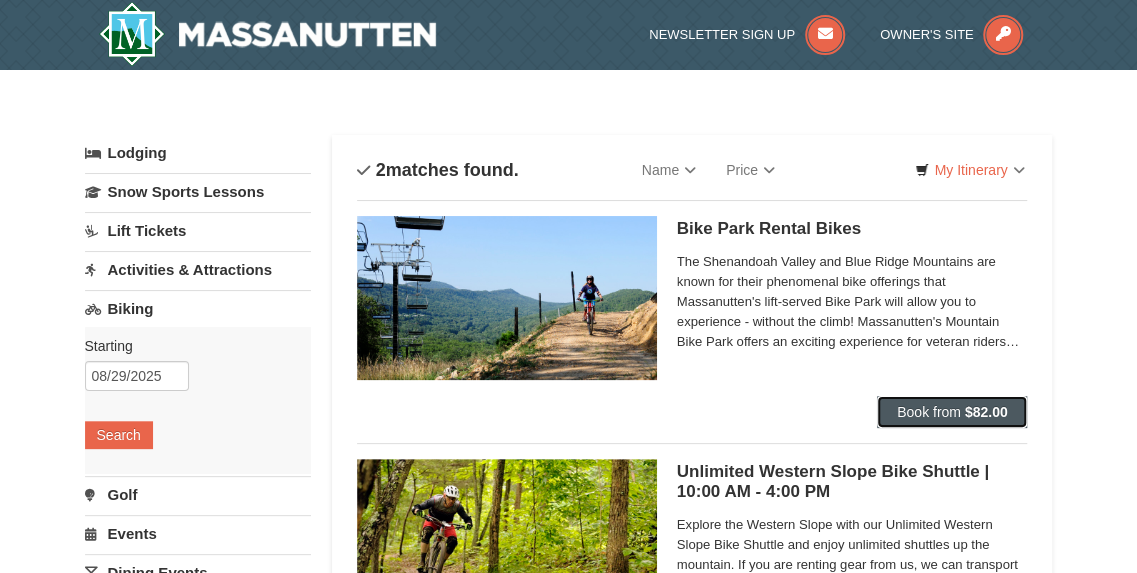 click on "Book from   $82.00" at bounding box center (952, 412) 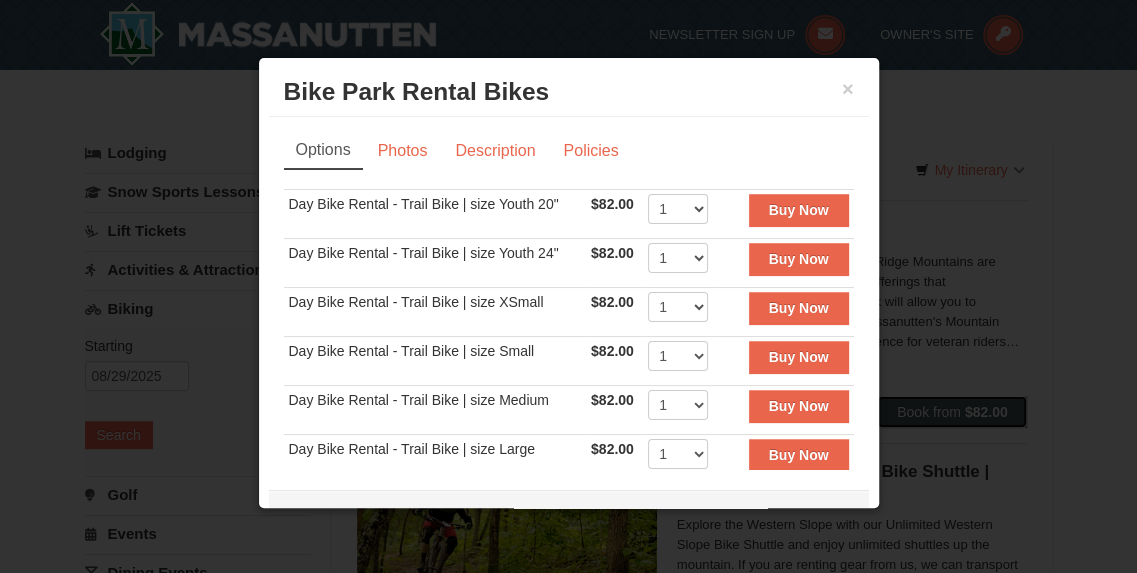 scroll, scrollTop: 95, scrollLeft: 0, axis: vertical 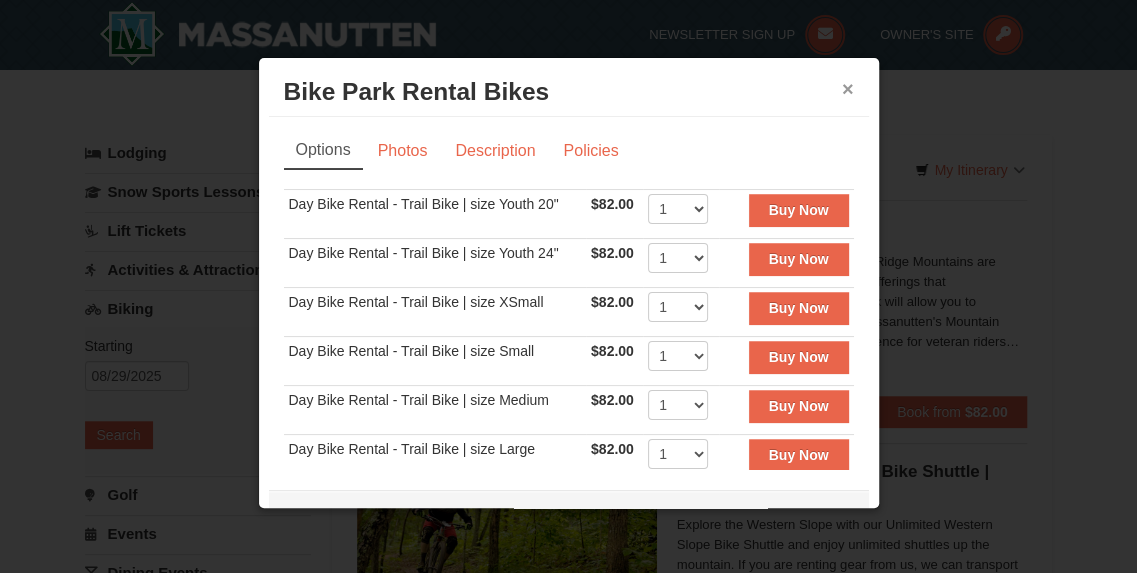 click on "×" at bounding box center [848, 89] 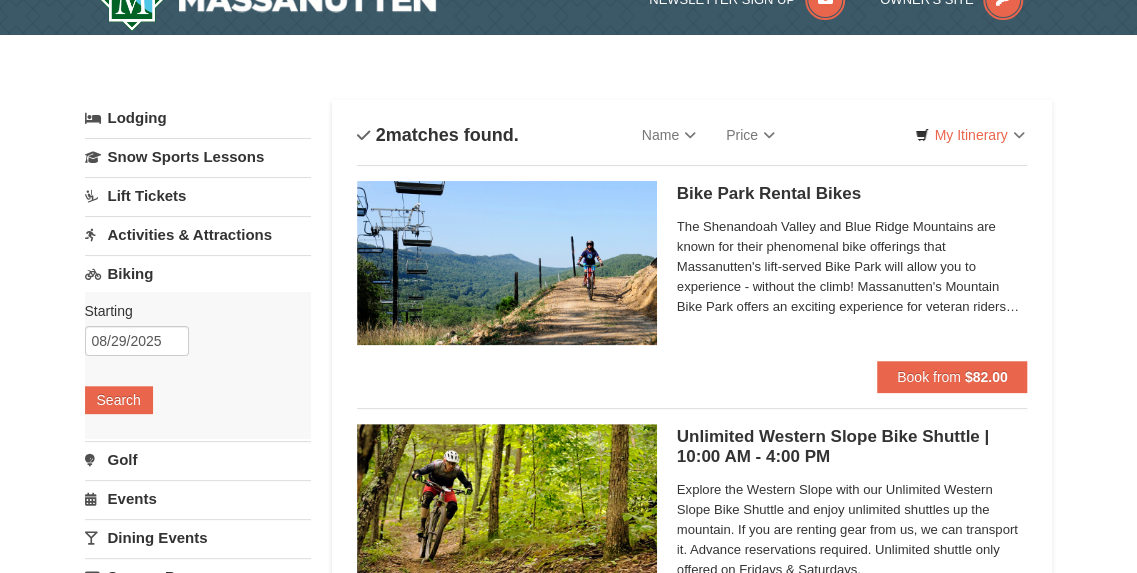 scroll, scrollTop: 143, scrollLeft: 0, axis: vertical 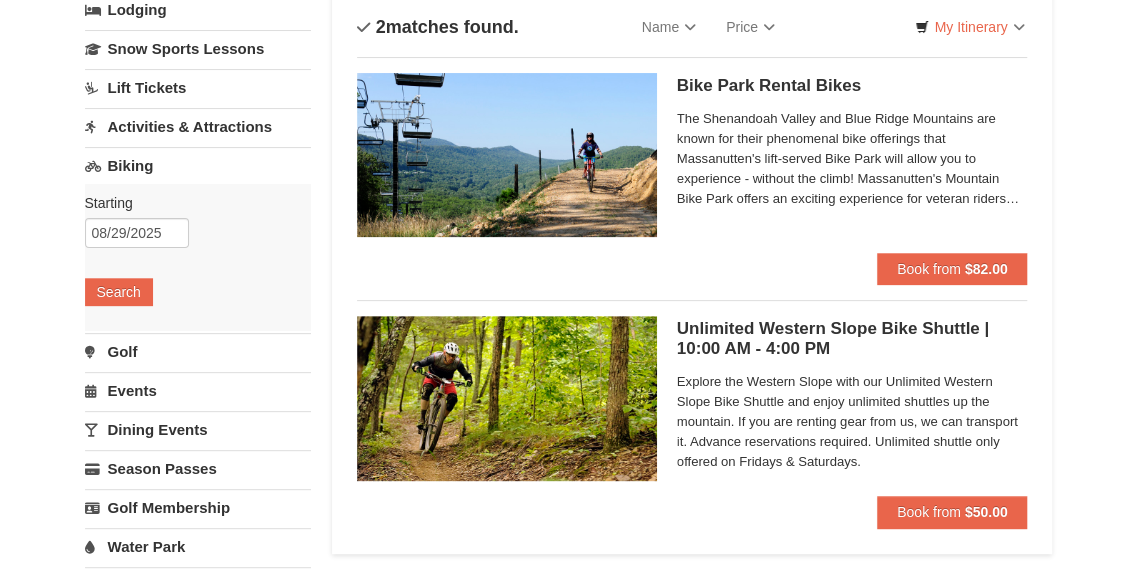 click on "Activities & Attractions" at bounding box center (198, 126) 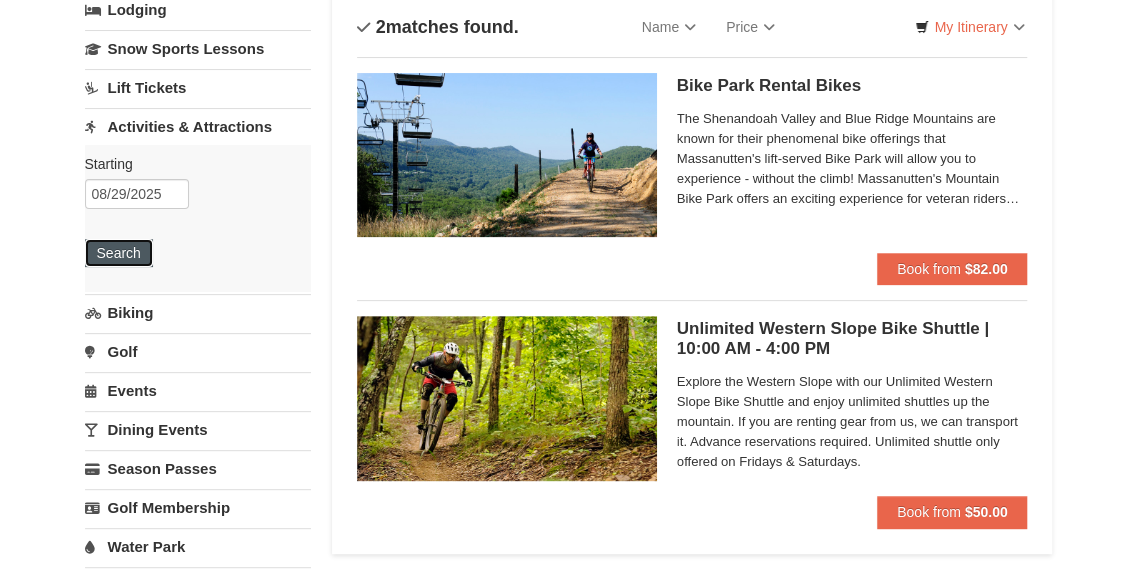 click on "Search" at bounding box center [119, 253] 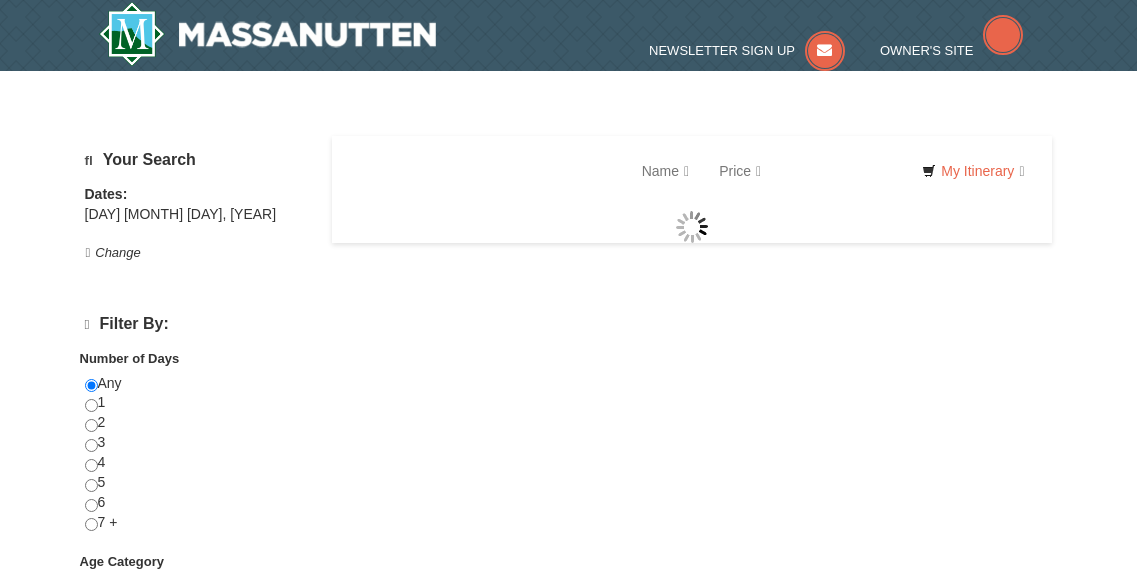 scroll, scrollTop: 0, scrollLeft: 0, axis: both 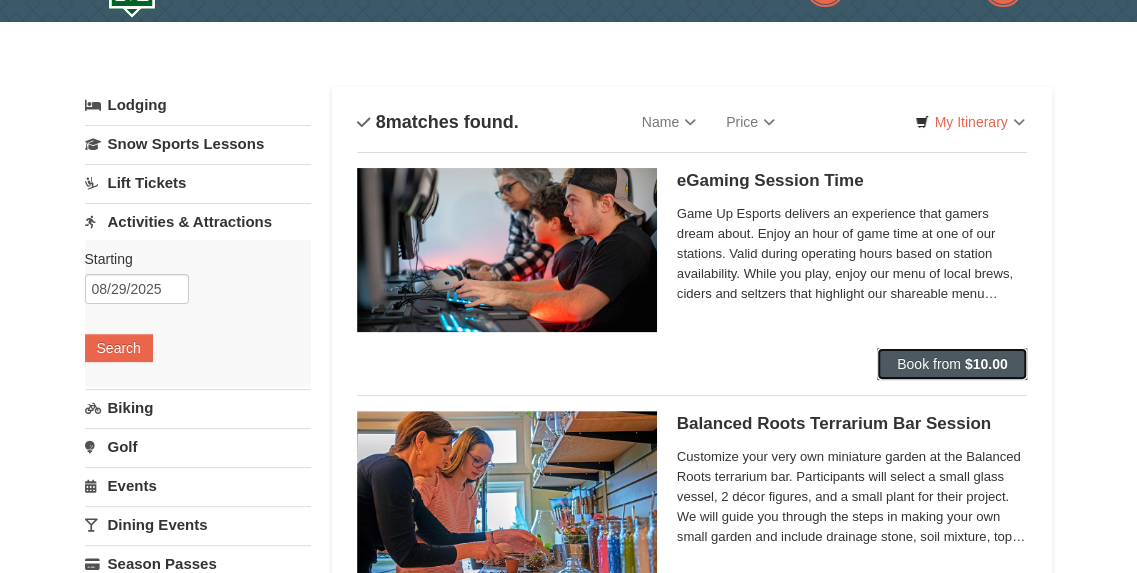 click on "Book from   $10.00" at bounding box center [952, 364] 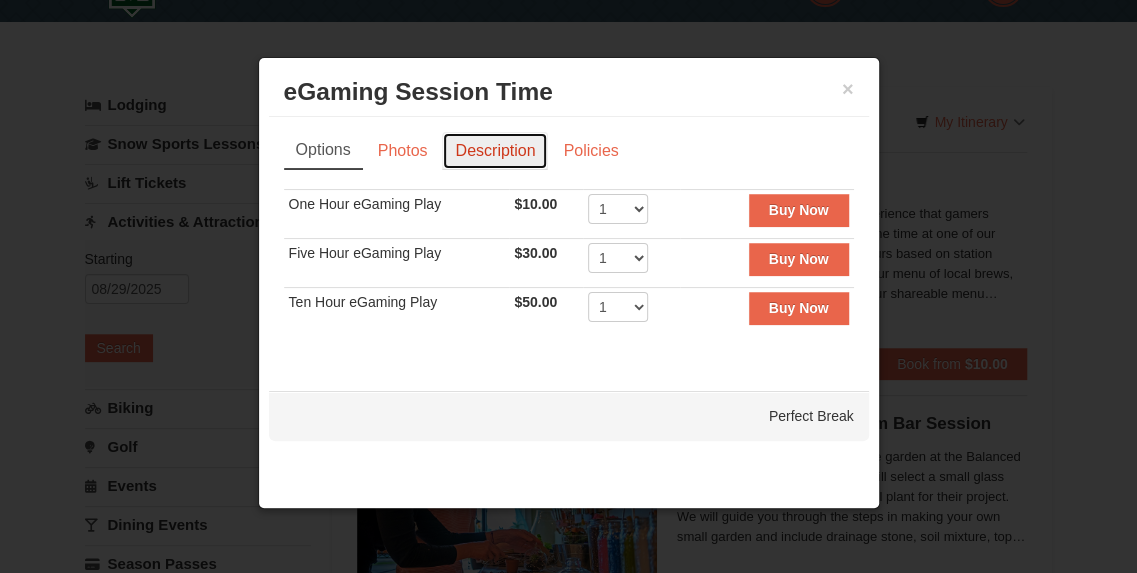 click on "Description" at bounding box center [495, 151] 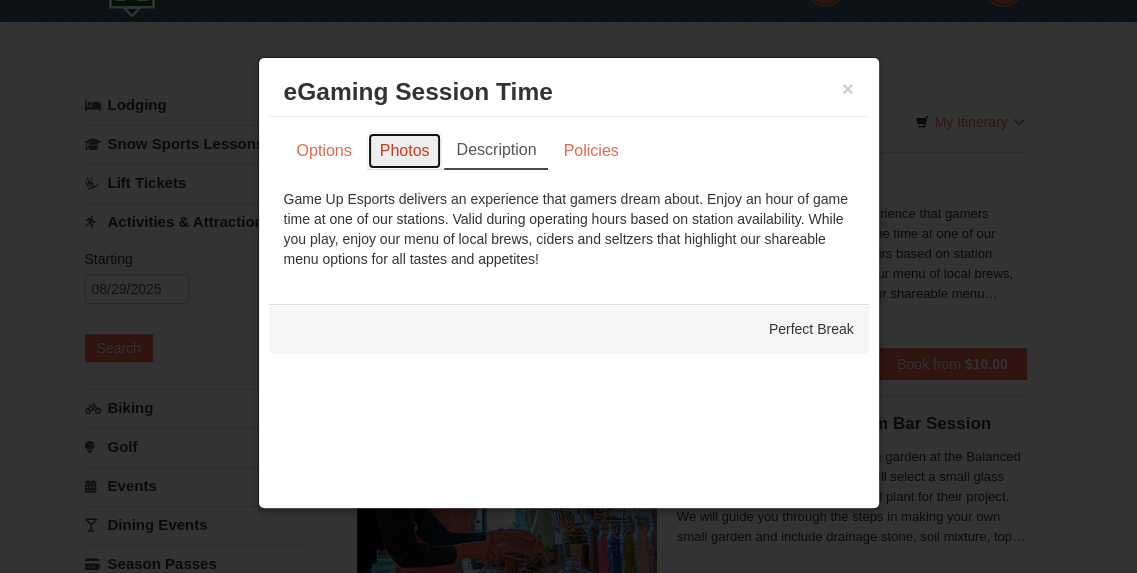 click on "Photos" at bounding box center (405, 151) 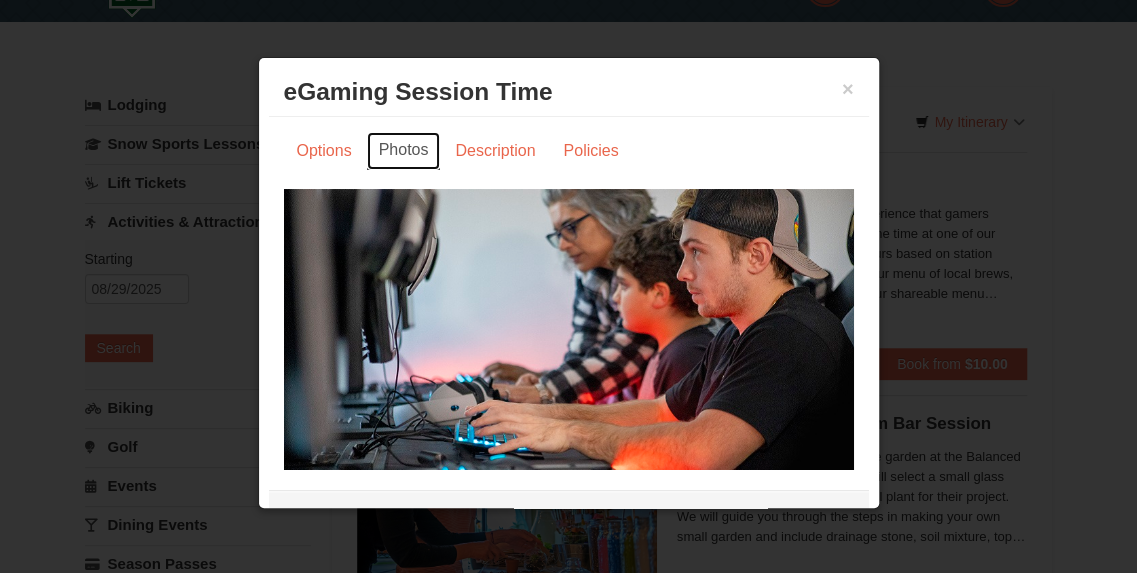 scroll, scrollTop: 50, scrollLeft: 0, axis: vertical 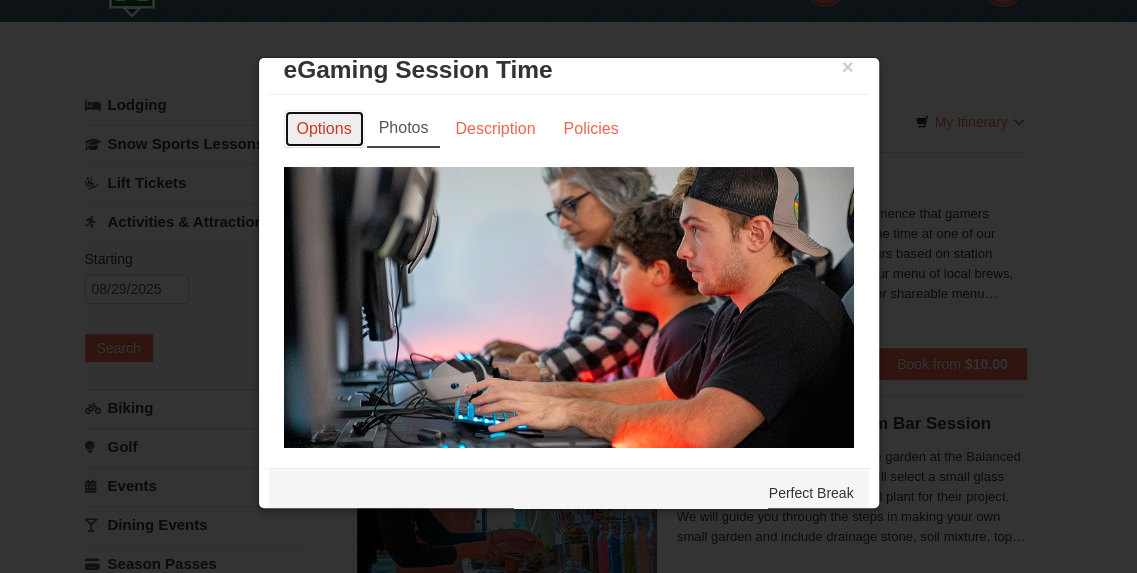 click on "Options" at bounding box center [324, 129] 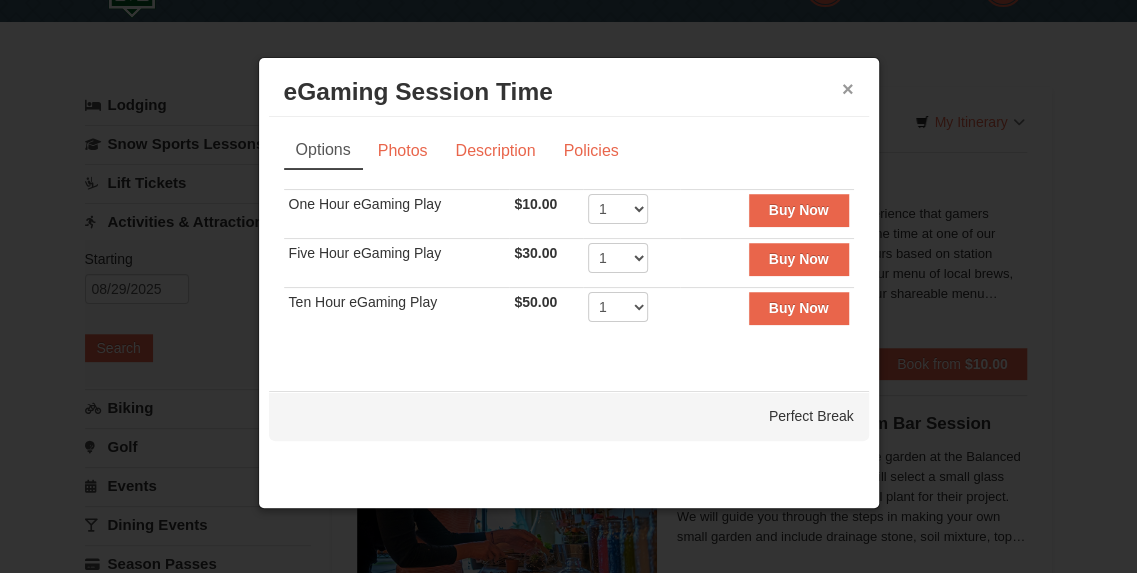 click on "×" at bounding box center (848, 89) 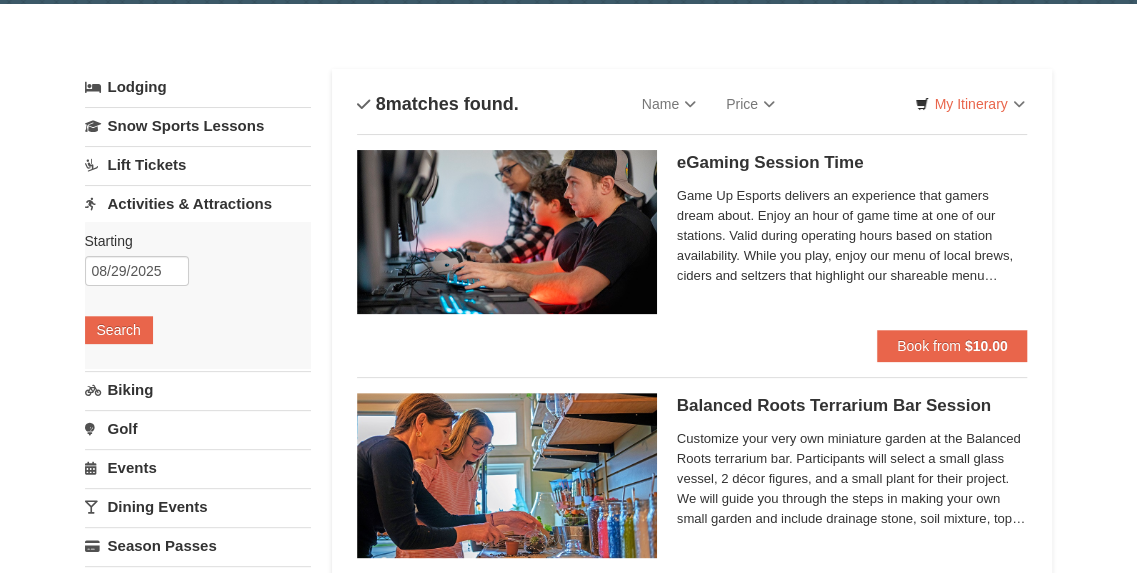 scroll, scrollTop: 0, scrollLeft: 0, axis: both 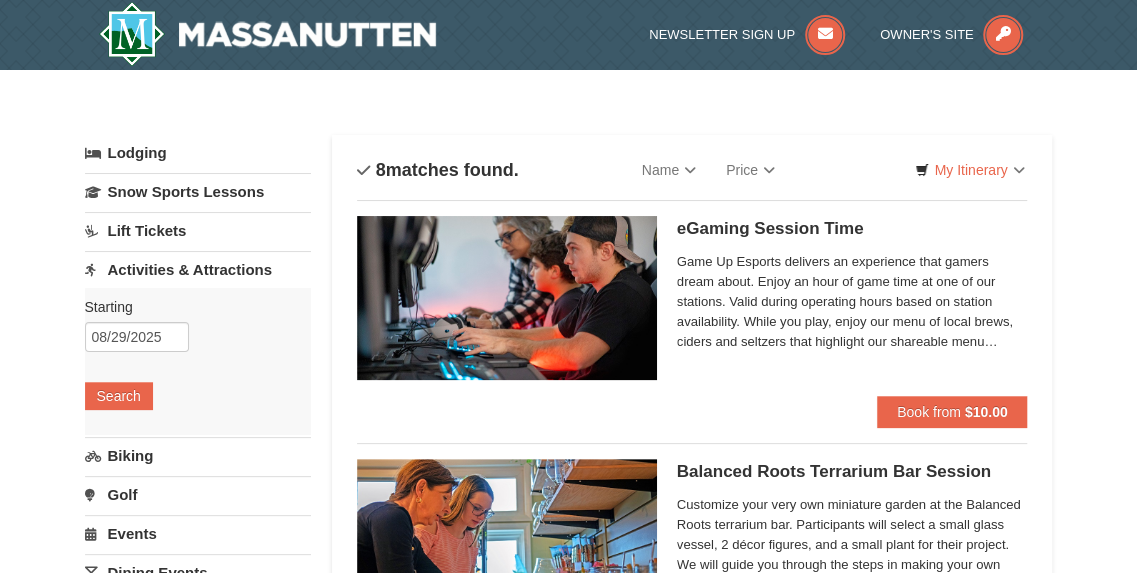 click on "Activities & Attractions" at bounding box center [198, 269] 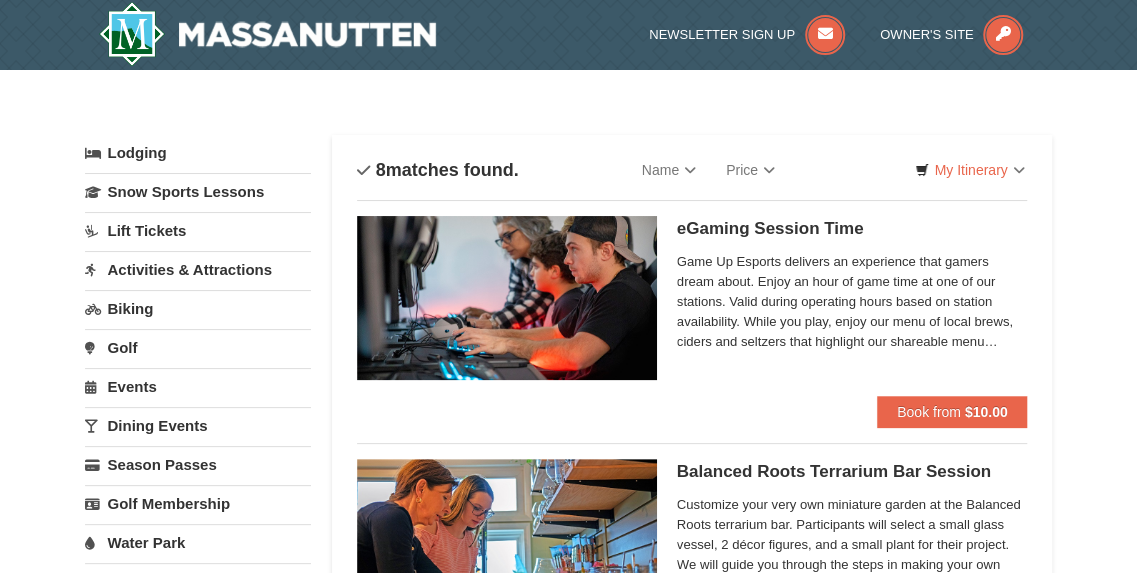 click on "Dining Events" at bounding box center (198, 425) 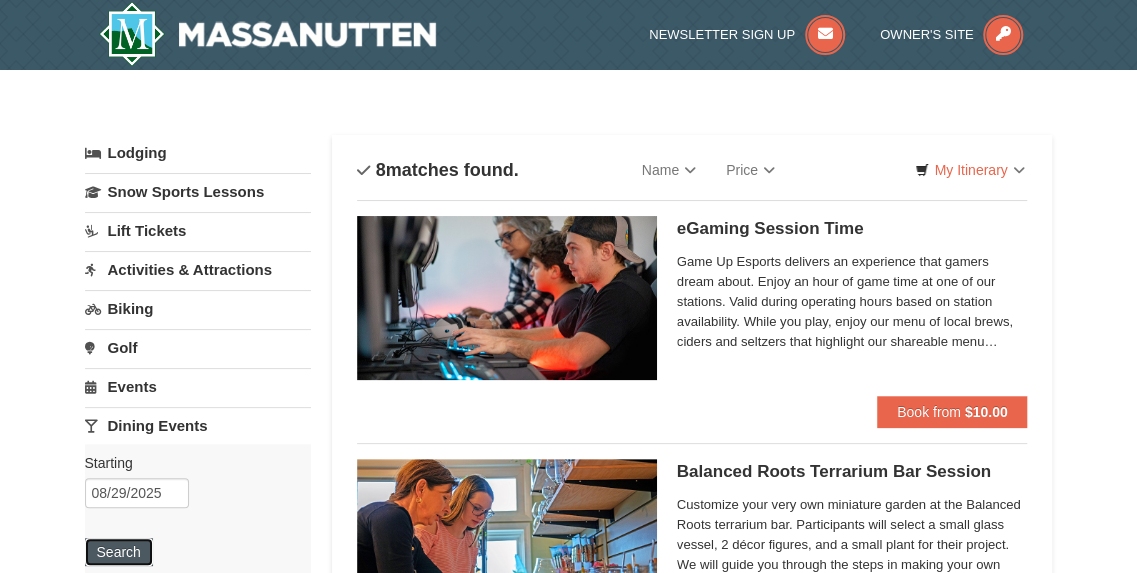 click on "Search" at bounding box center (119, 552) 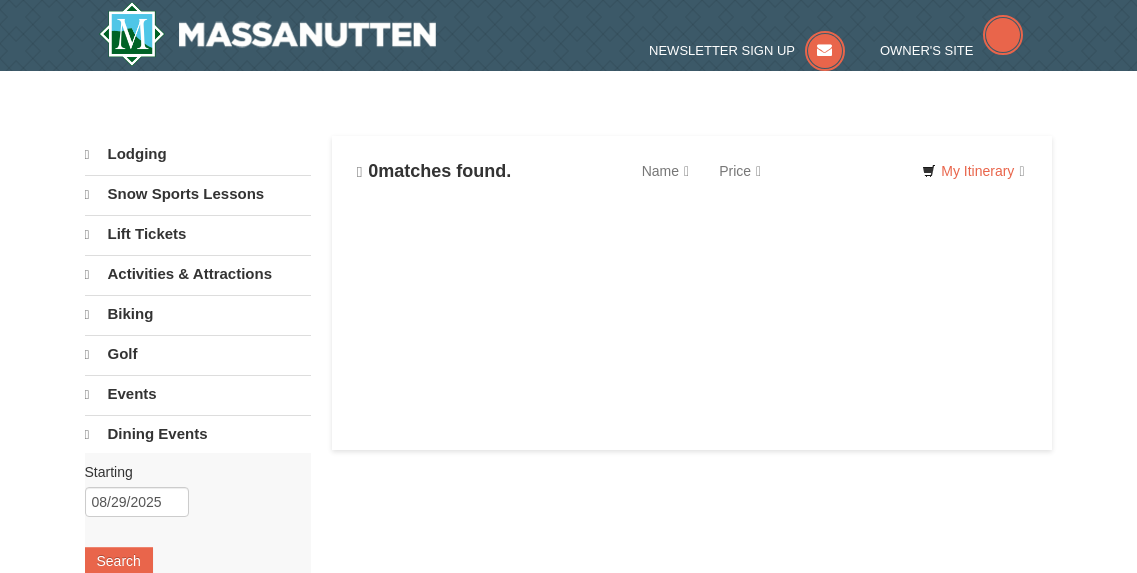 scroll, scrollTop: 0, scrollLeft: 0, axis: both 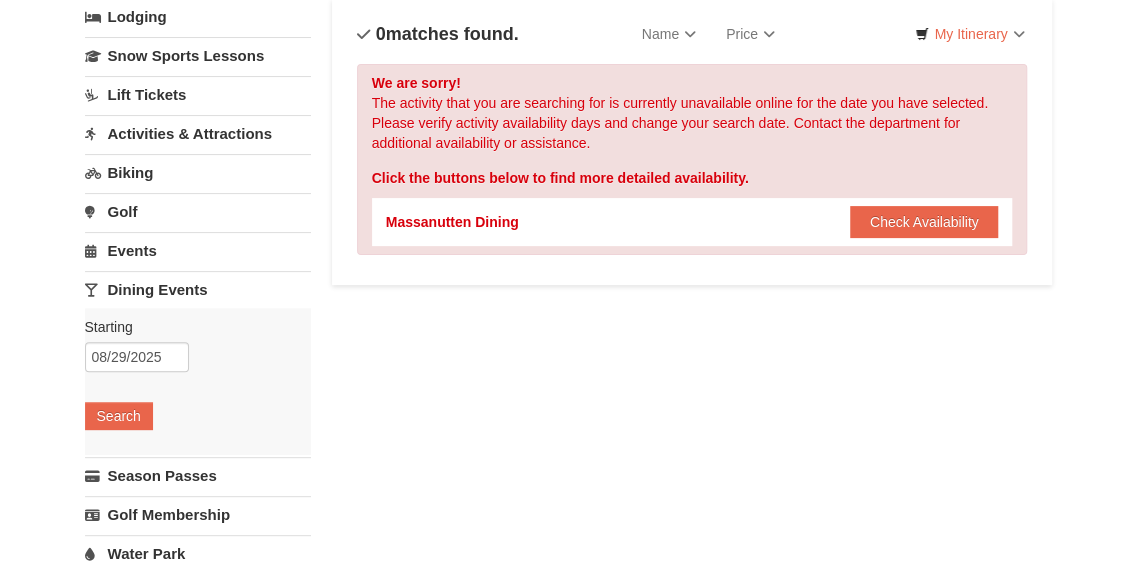 click on "Dining Events" at bounding box center (198, 289) 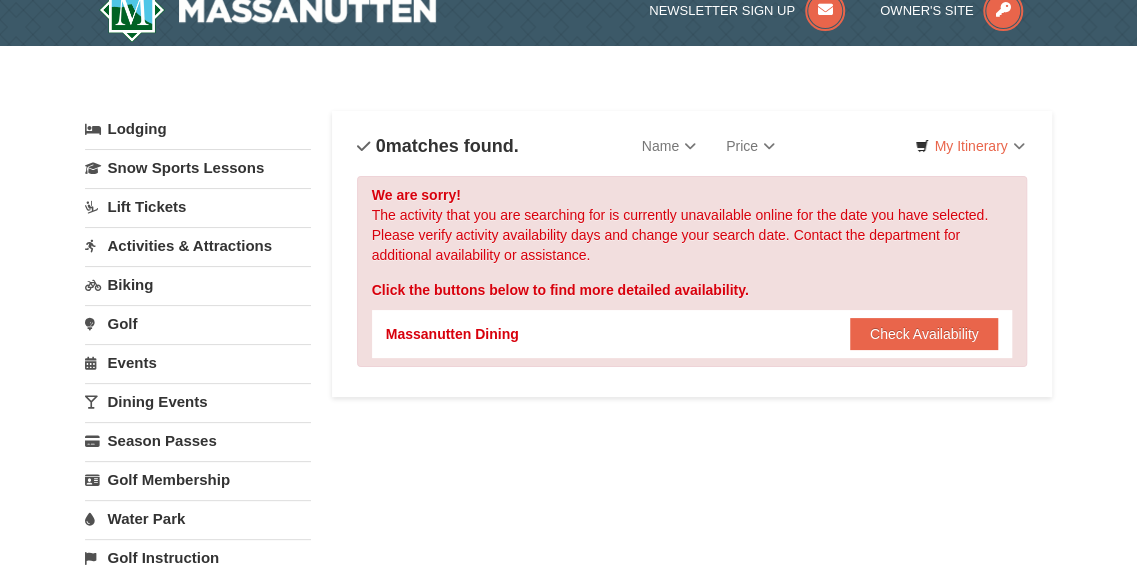 scroll, scrollTop: 0, scrollLeft: 0, axis: both 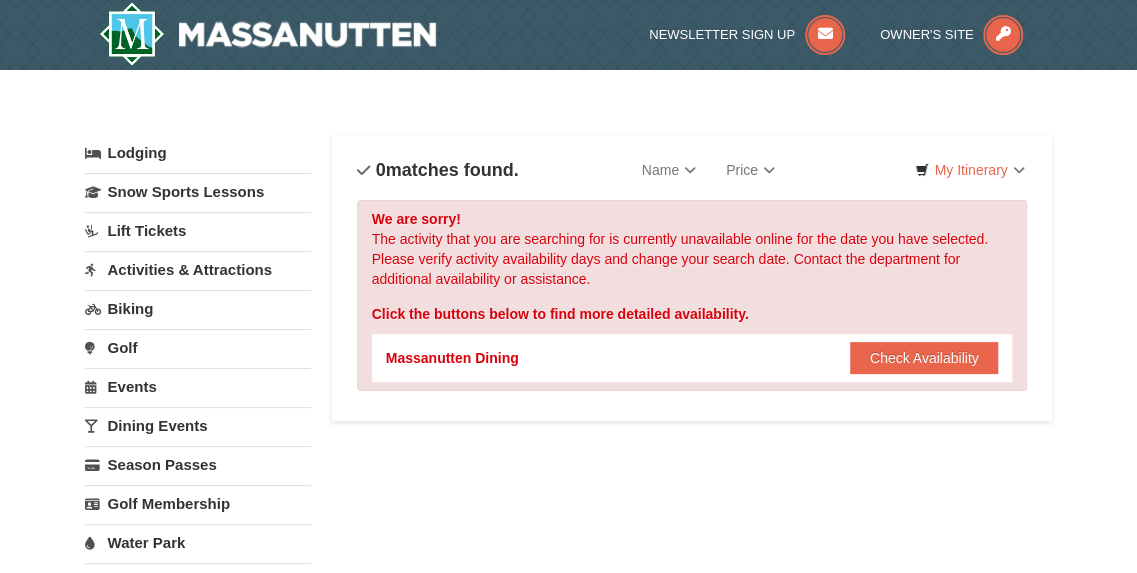 click on "Activities & Attractions" at bounding box center [198, 269] 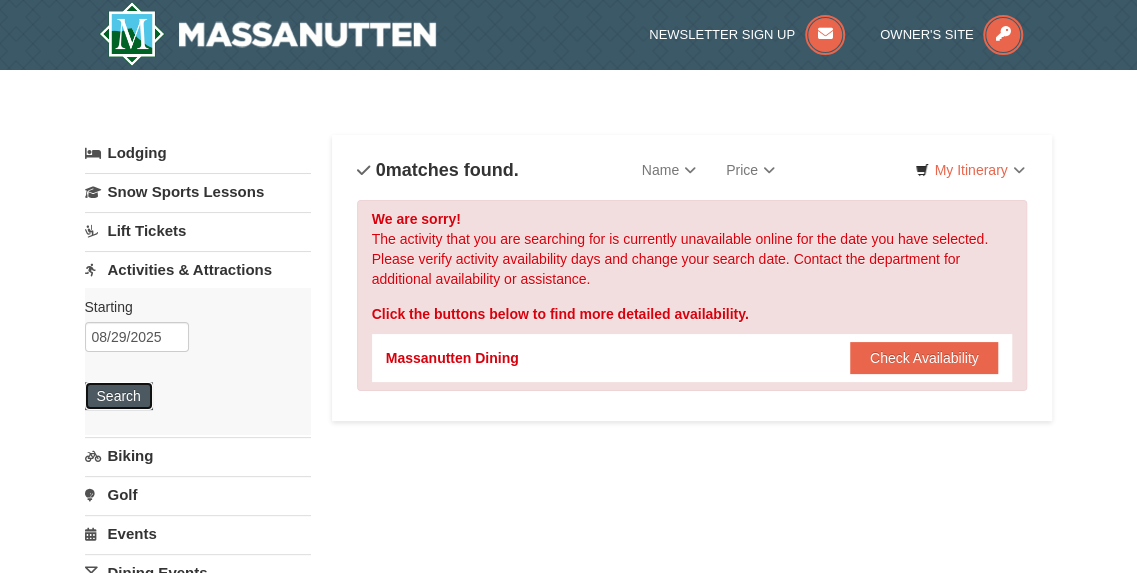 click on "Search" at bounding box center (119, 396) 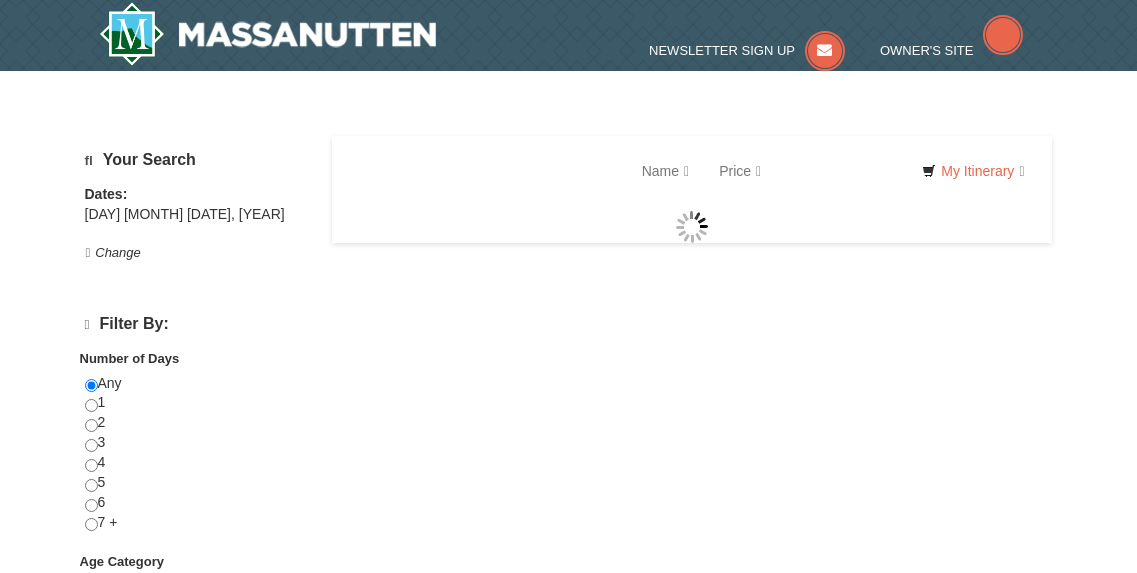 scroll, scrollTop: 0, scrollLeft: 0, axis: both 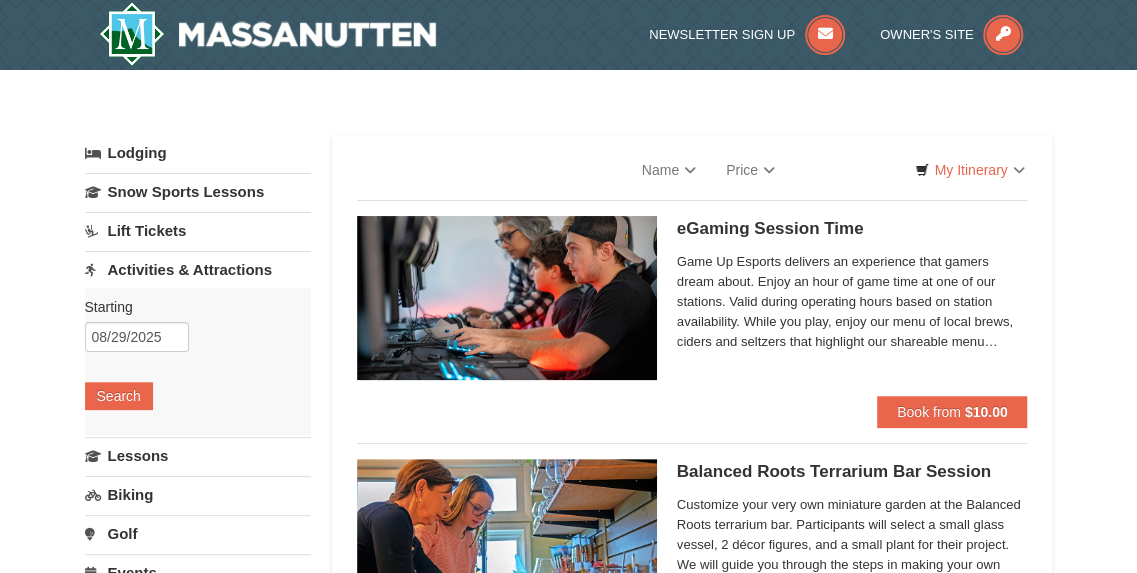 select on "8" 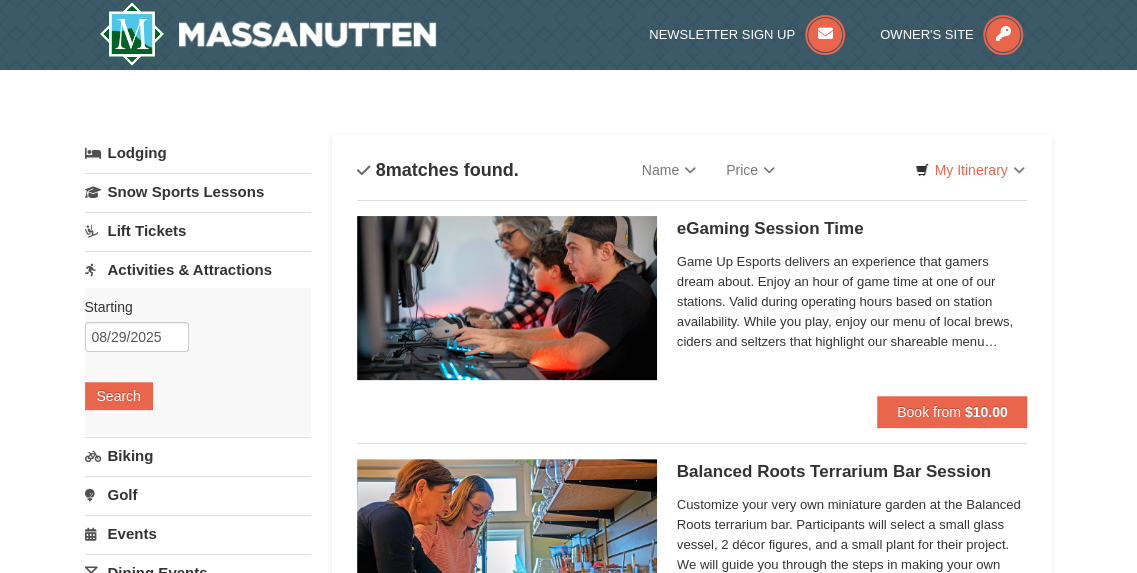 click at bounding box center (507, 298) 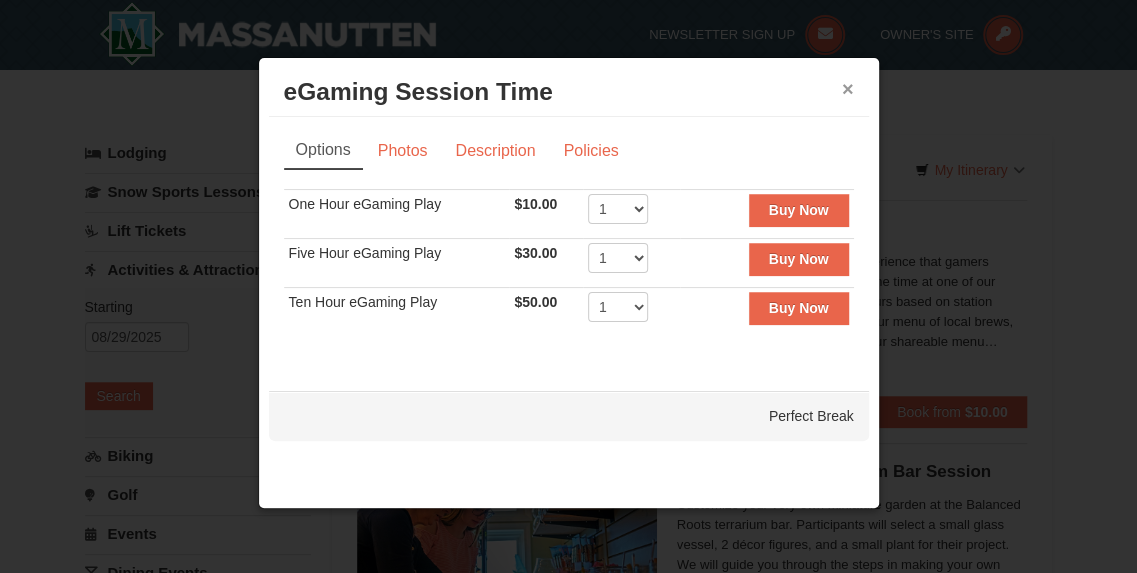 click on "×" at bounding box center (848, 89) 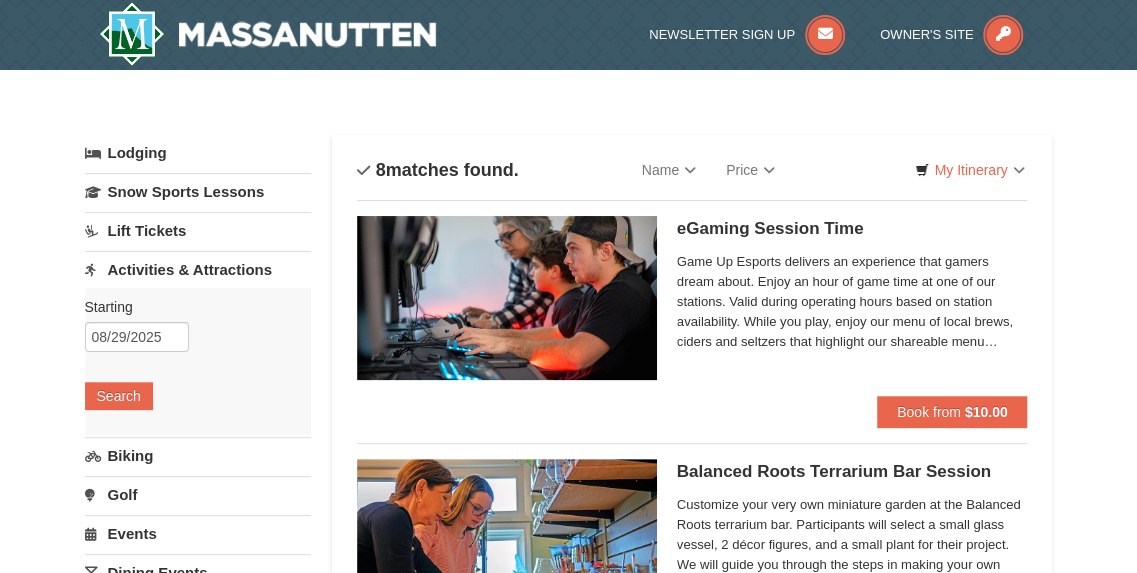 click on "eGaming Session Time  Perfect Break
Game Up Esports delivers an experience that gamers dream about. Enjoy an hour of game time at one of our stations. Valid during operating hours based on station availability. While you play, enjoy our menu of local brews, ciders and seltzers that highlight our shareable menu options for all tastes and appetites!
Book from   $10.00" at bounding box center [692, 305] 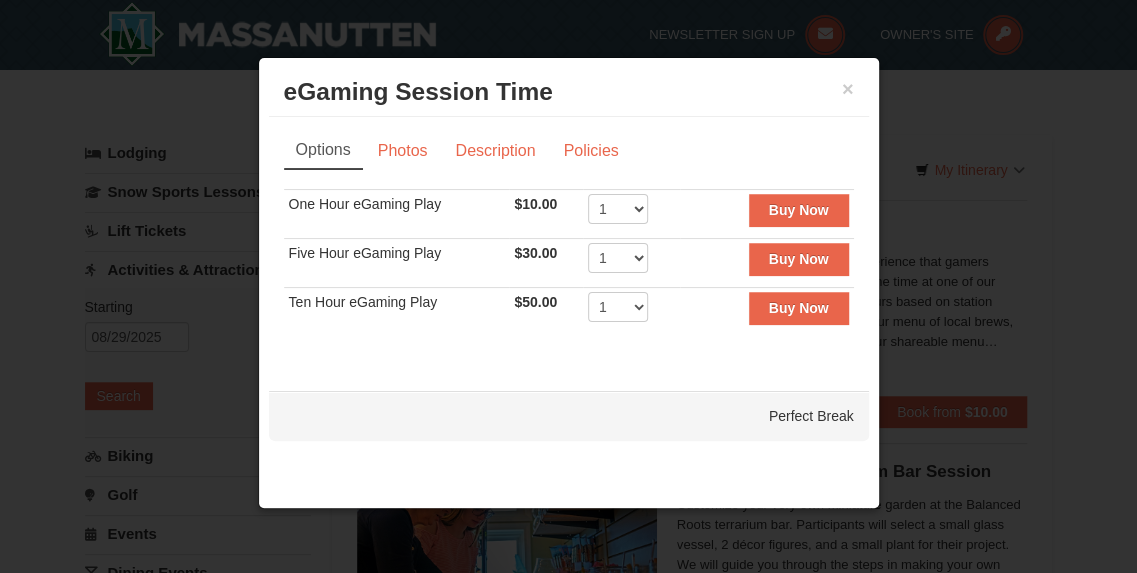 click on "eGaming Session Time  Perfect Break" at bounding box center (569, 92) 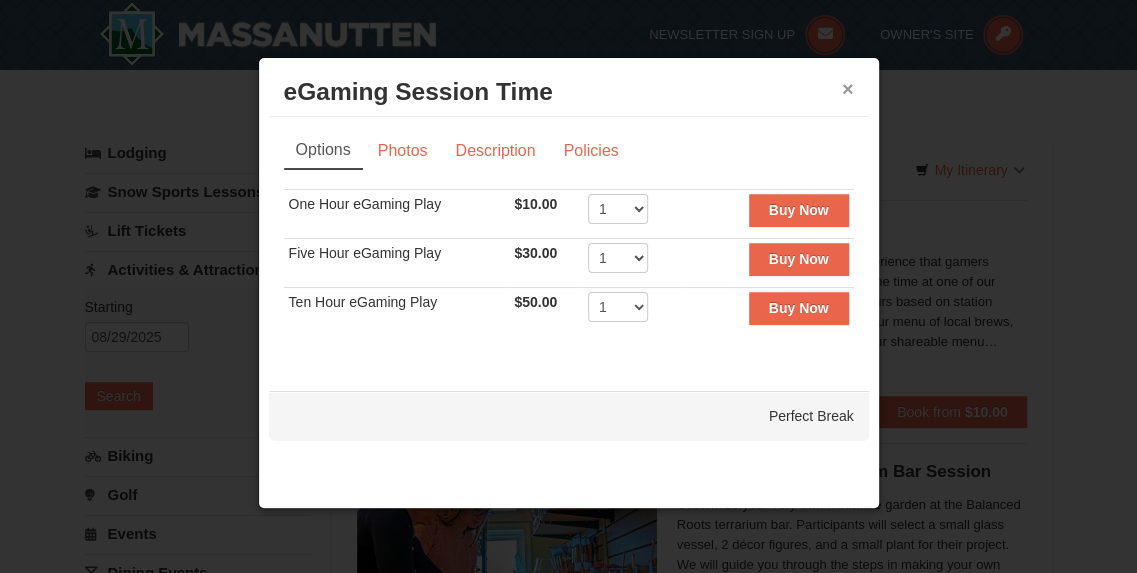 click on "×" at bounding box center (848, 89) 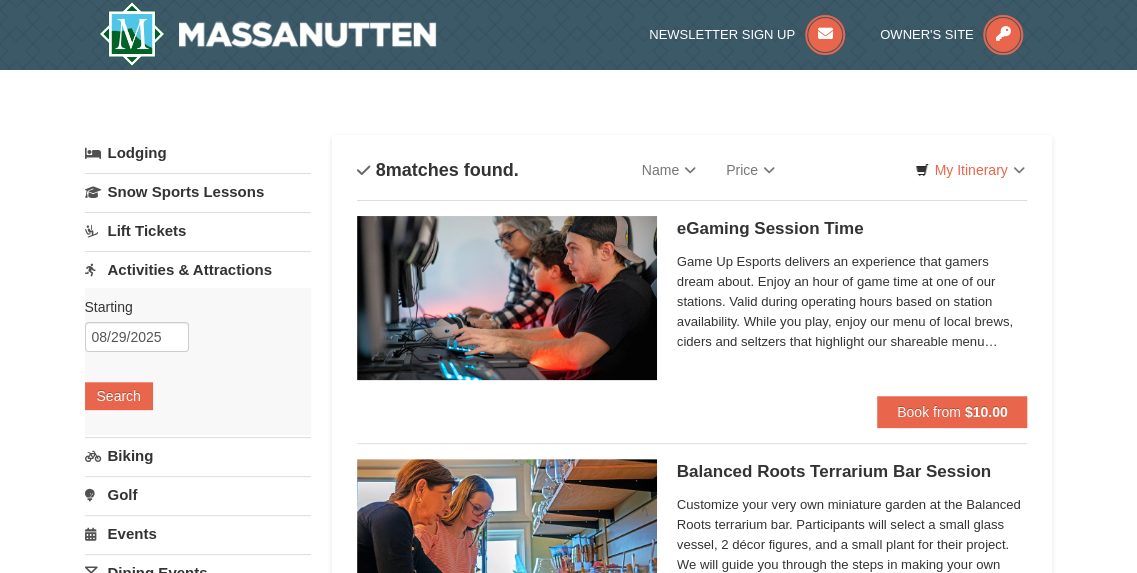 click on "Activities & Attractions" at bounding box center [198, 269] 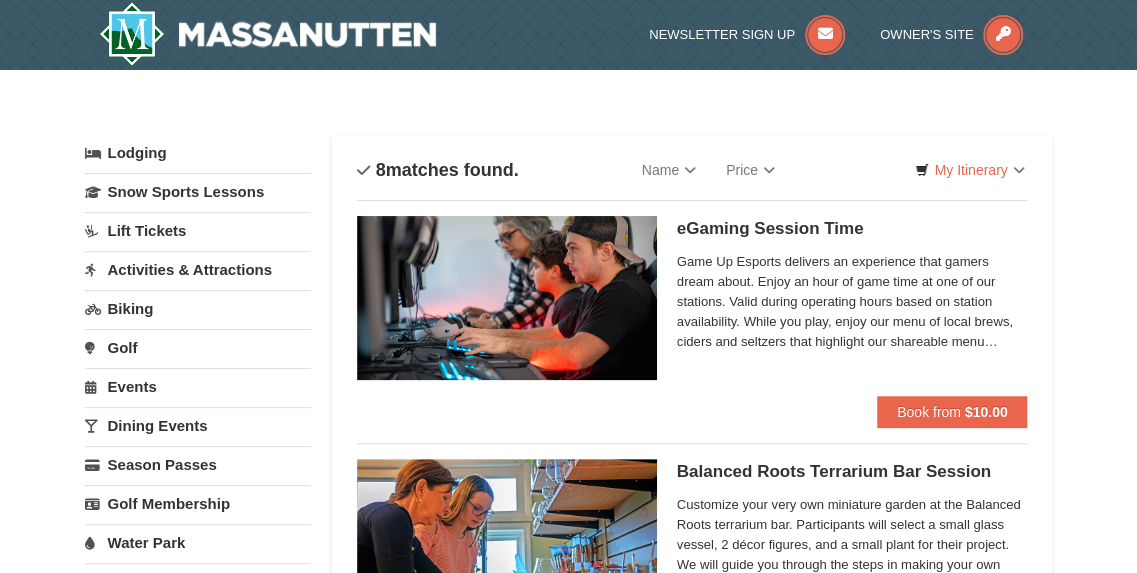click on "Lodging" at bounding box center [198, 153] 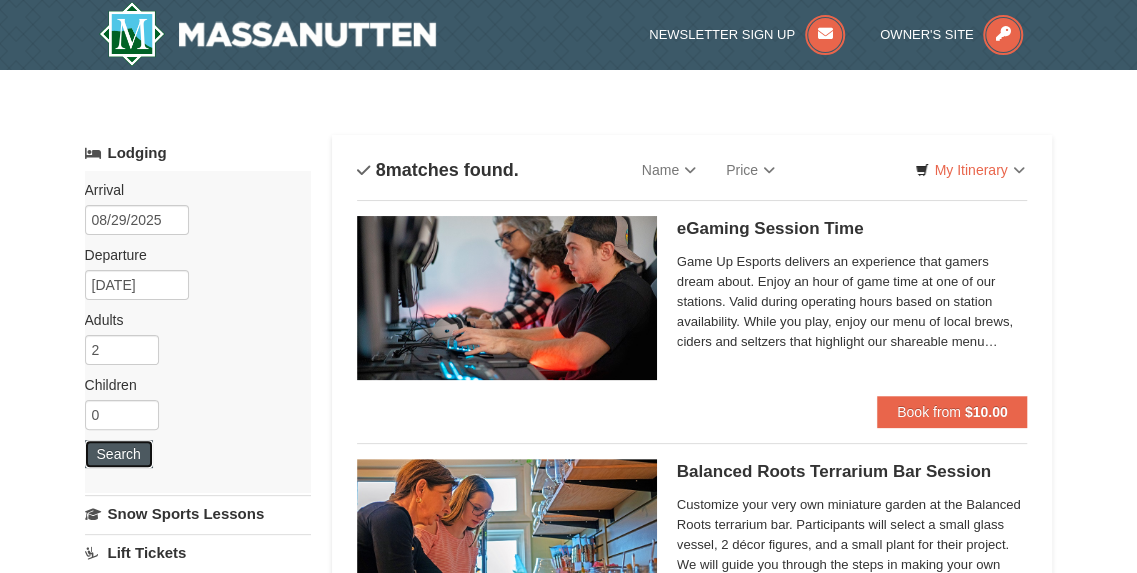 click on "Search" at bounding box center (119, 454) 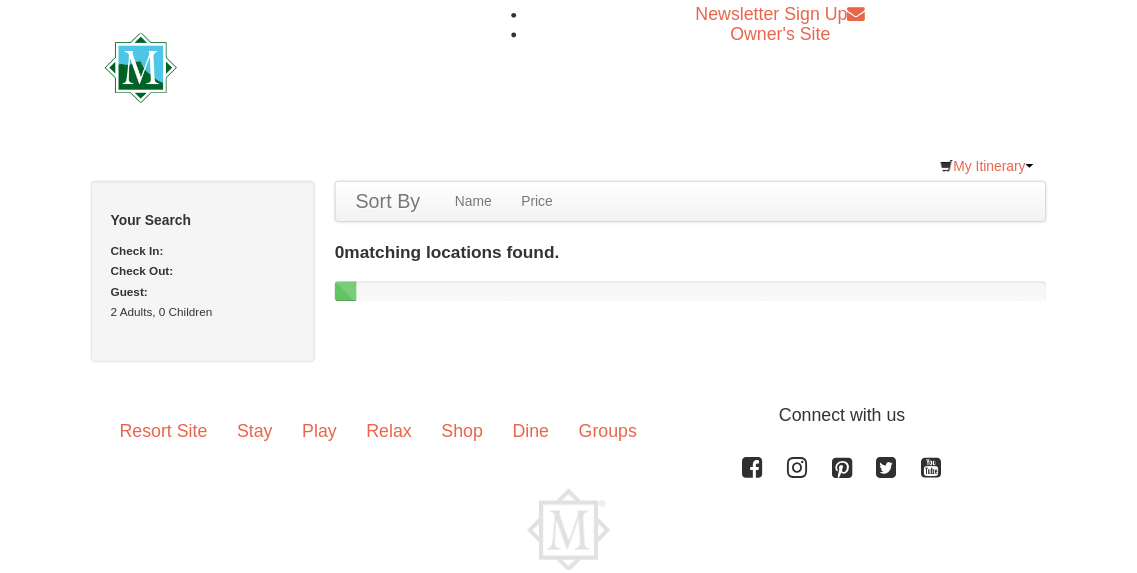scroll, scrollTop: 0, scrollLeft: 0, axis: both 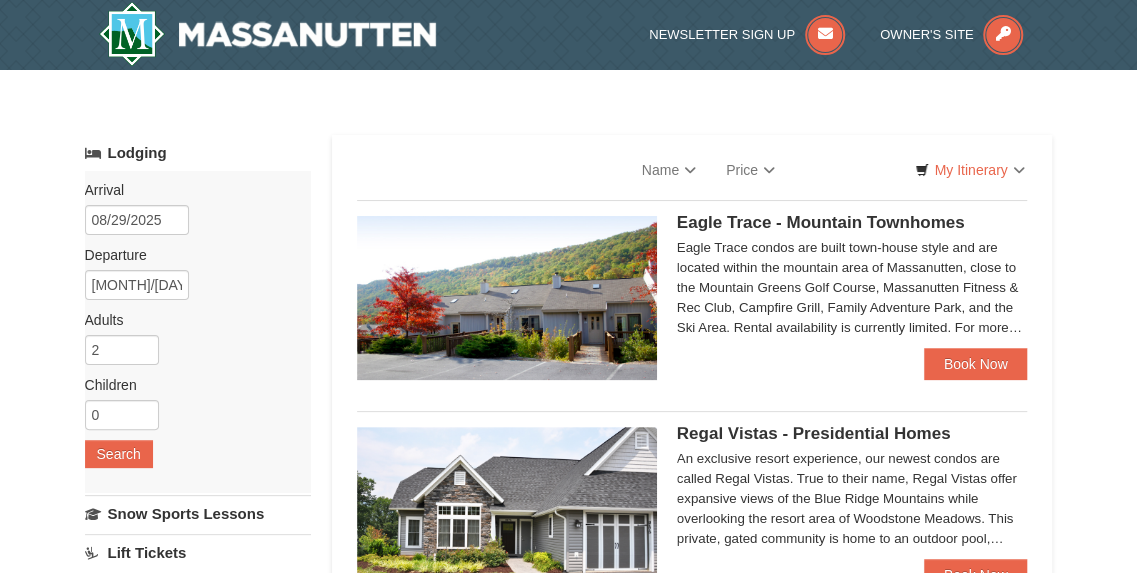 select on "8" 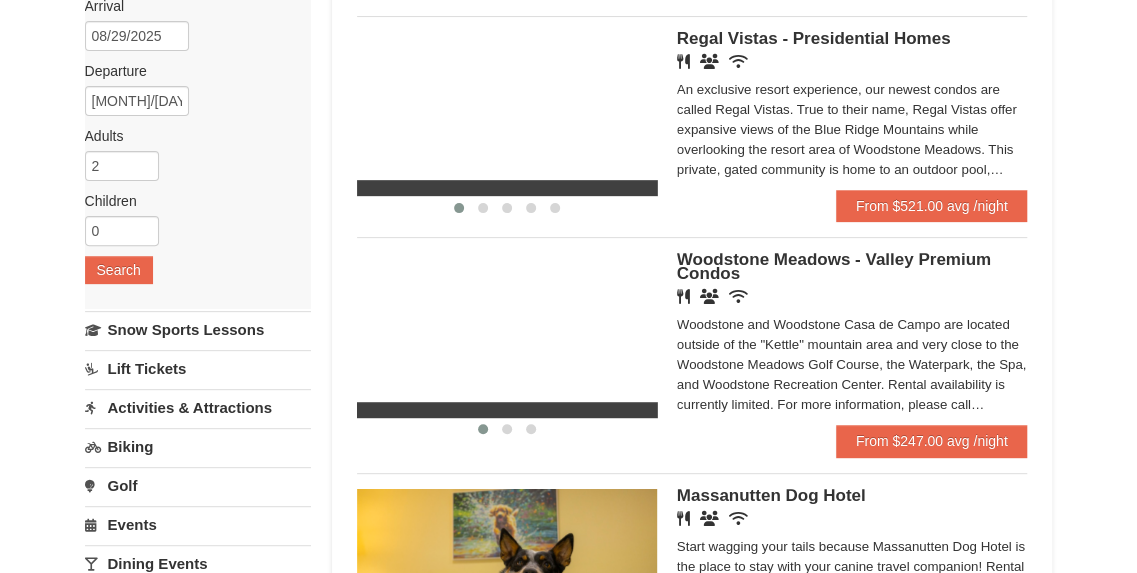 scroll, scrollTop: 197, scrollLeft: 0, axis: vertical 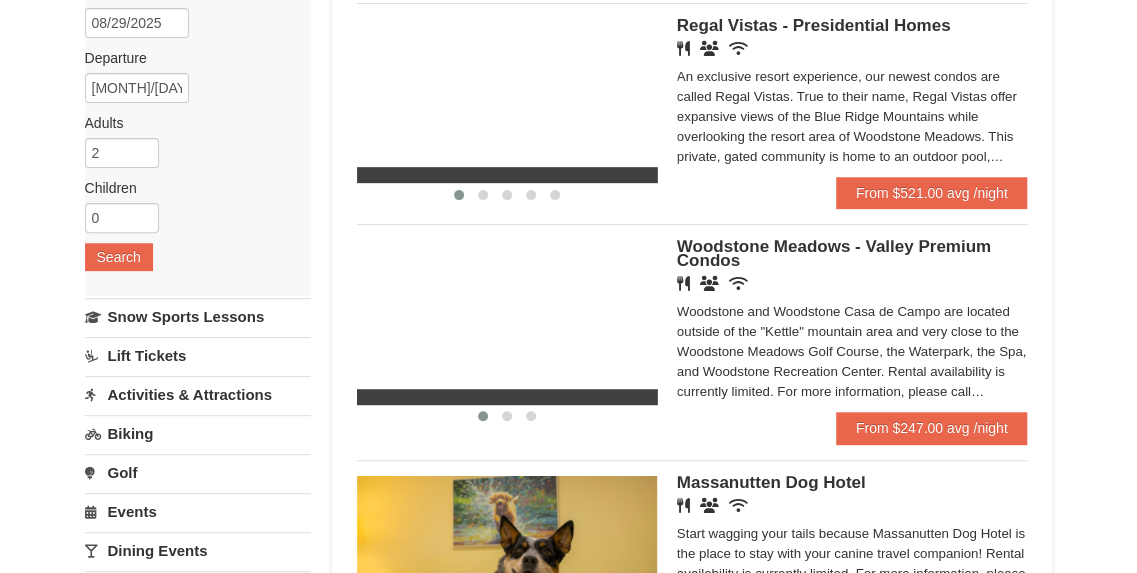 click on "Woodstone Meadows - Valley Premium Condos" at bounding box center (834, 253) 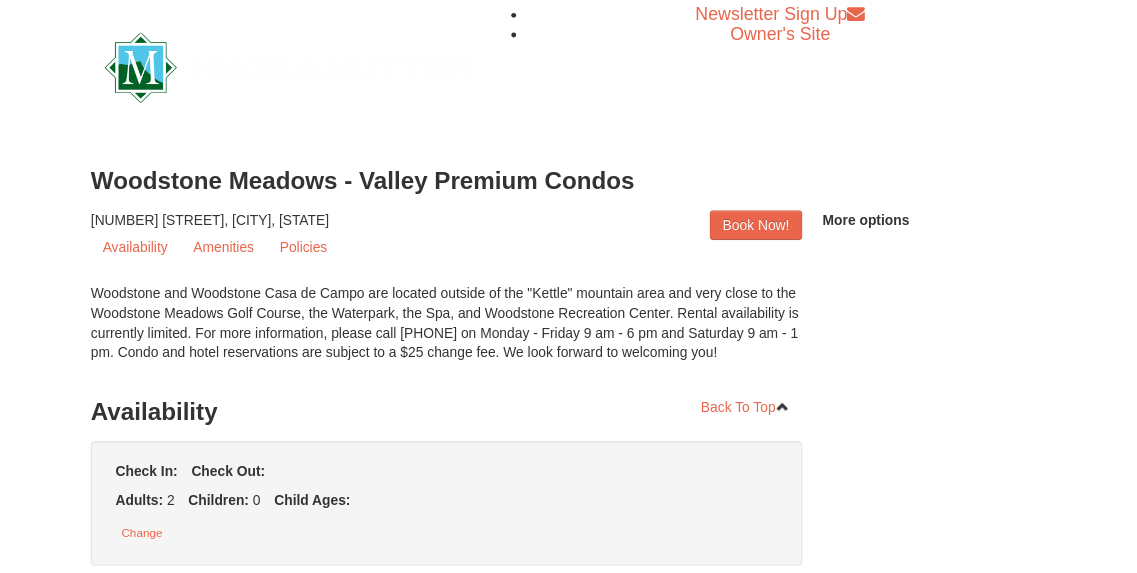 scroll, scrollTop: 0, scrollLeft: 0, axis: both 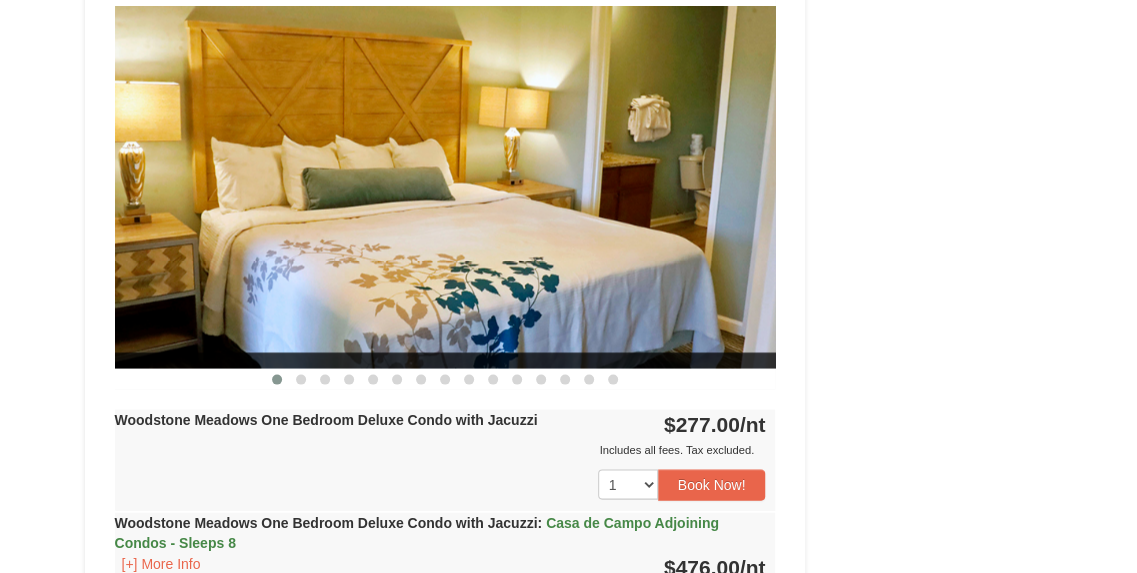 click at bounding box center [445, 187] 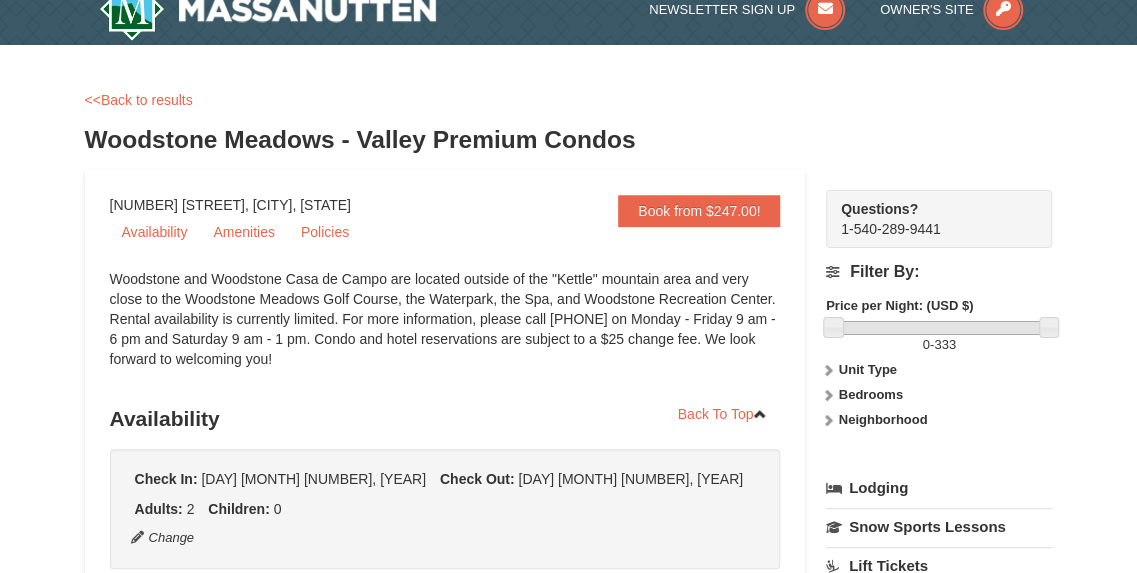 scroll, scrollTop: 0, scrollLeft: 0, axis: both 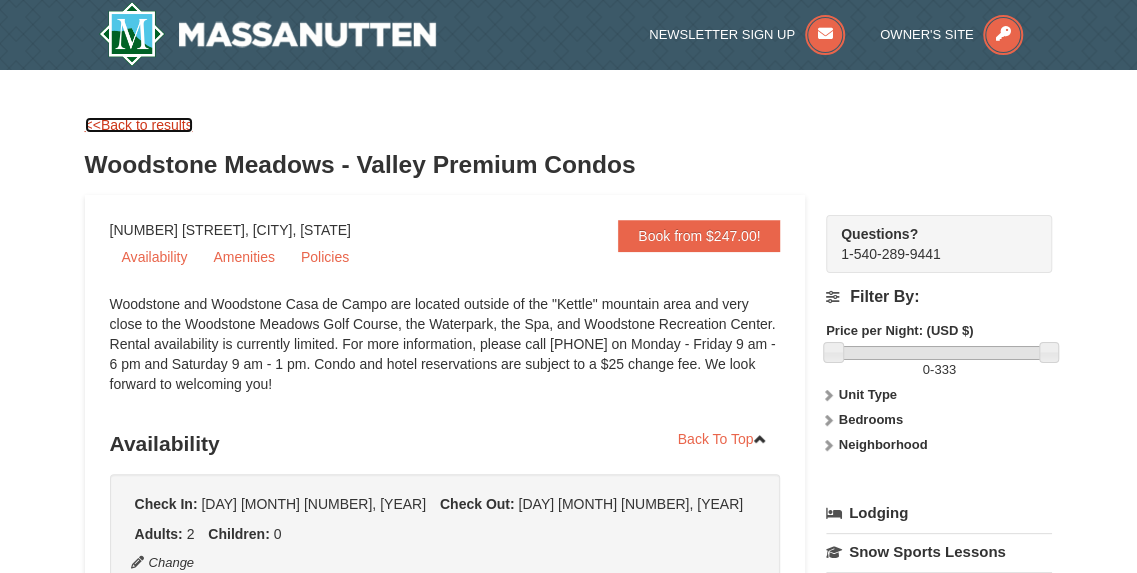click on "<<Back to results" at bounding box center [139, 125] 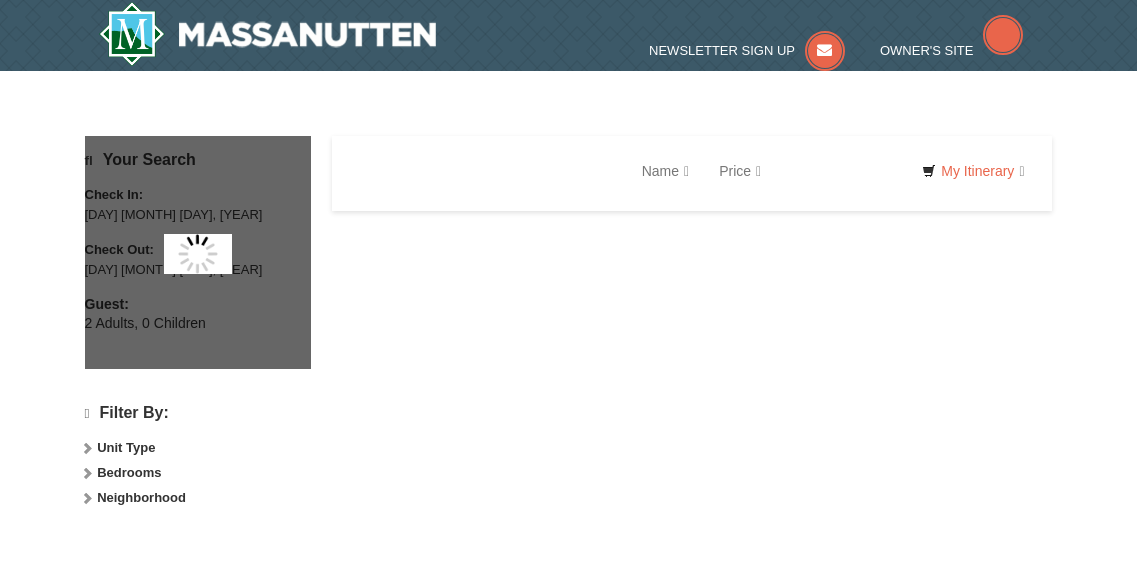 scroll, scrollTop: 195, scrollLeft: 0, axis: vertical 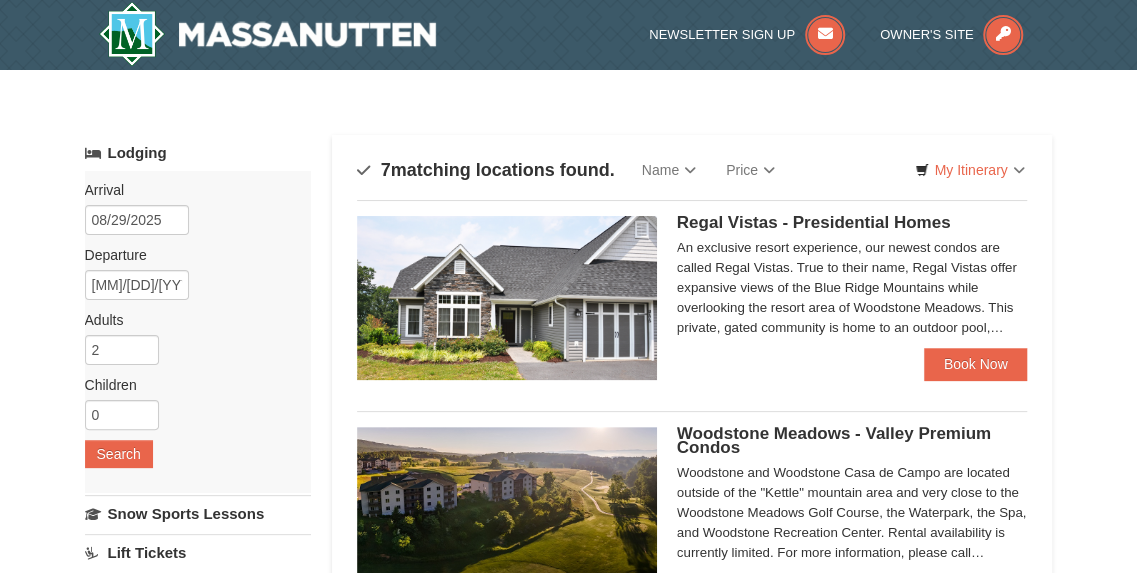 select on "8" 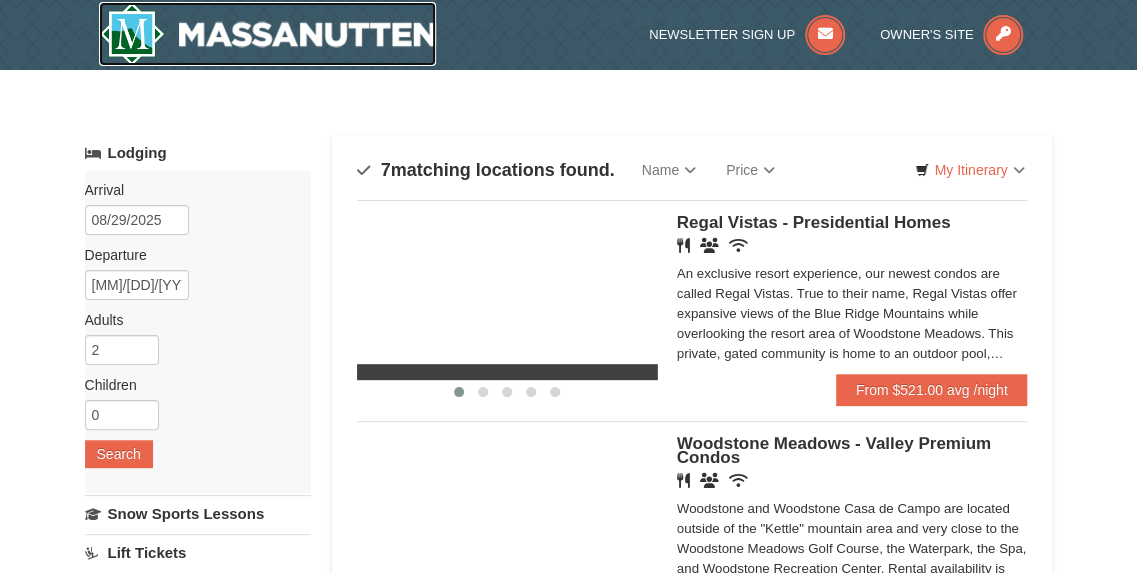click at bounding box center [268, 34] 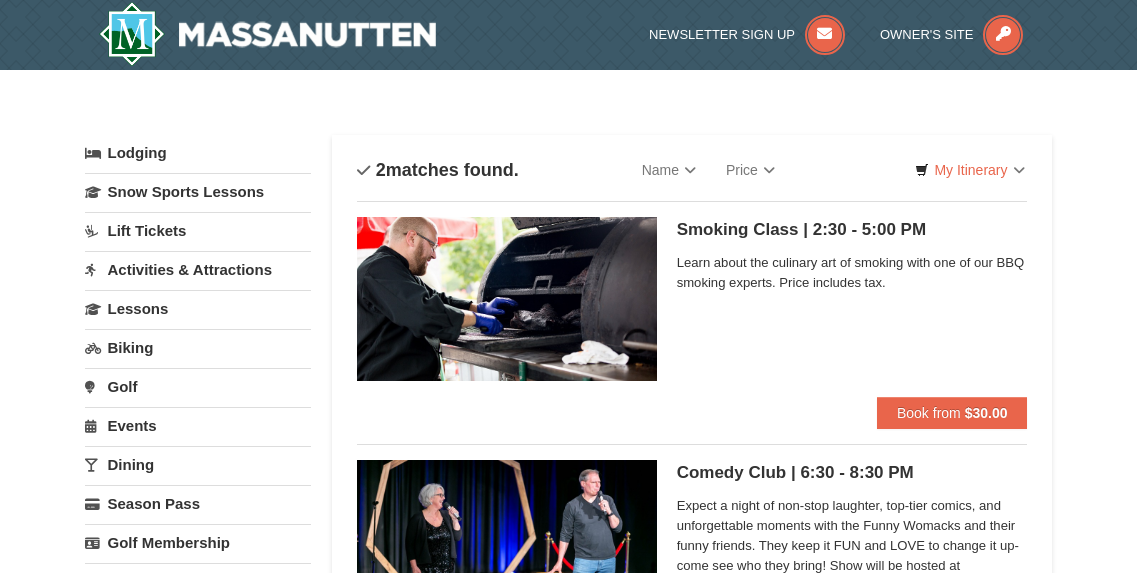 scroll, scrollTop: 0, scrollLeft: 0, axis: both 